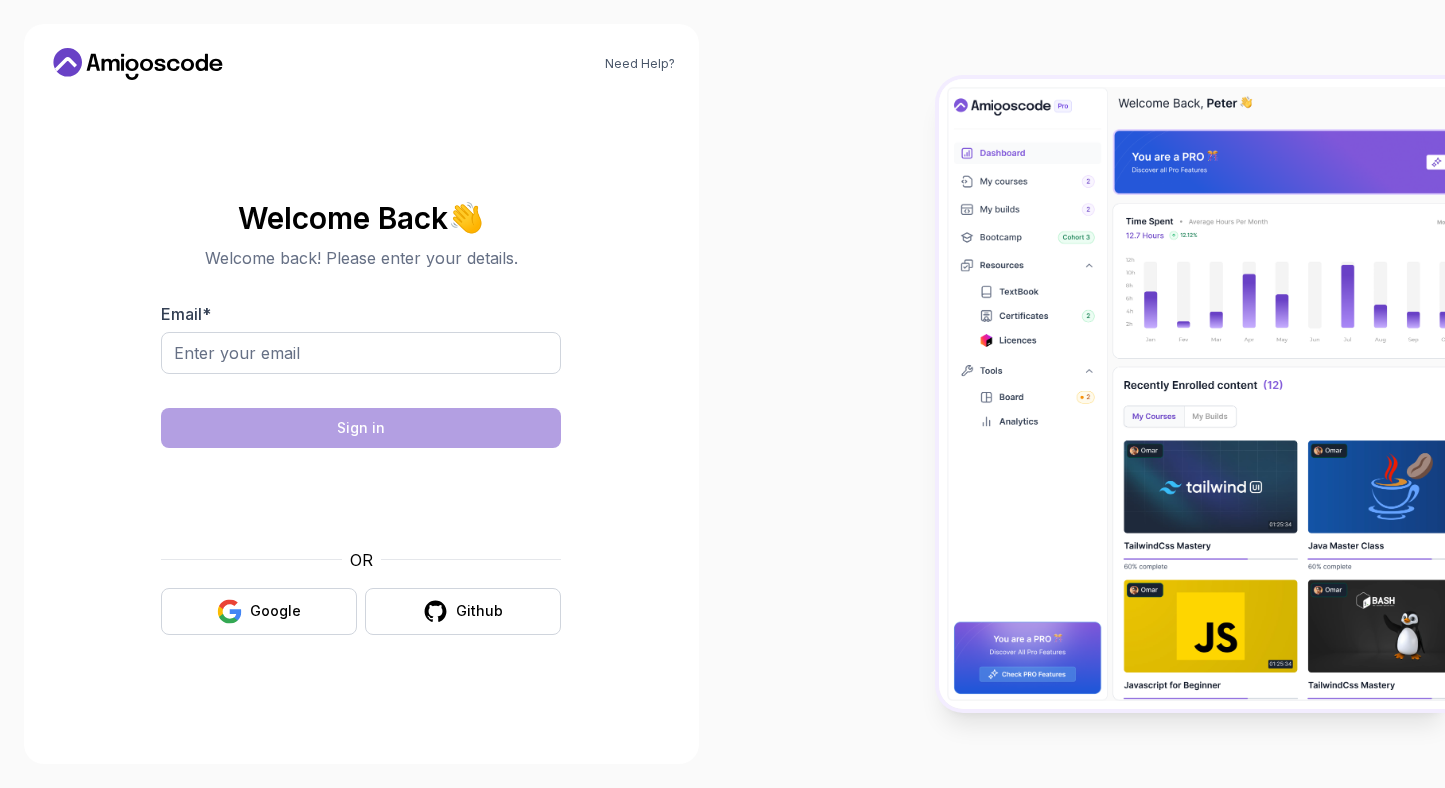 scroll, scrollTop: 0, scrollLeft: 0, axis: both 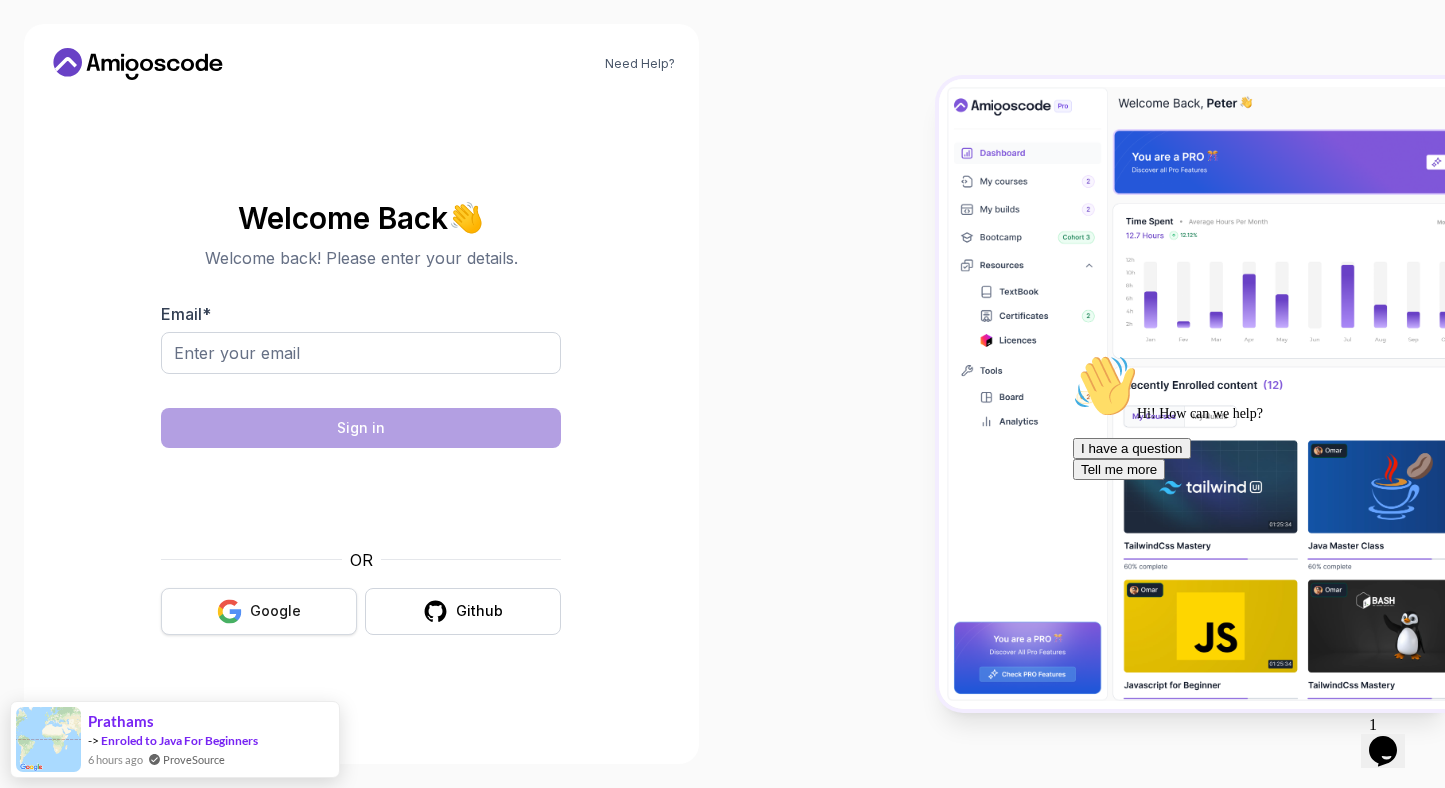click on "Google" at bounding box center [259, 611] 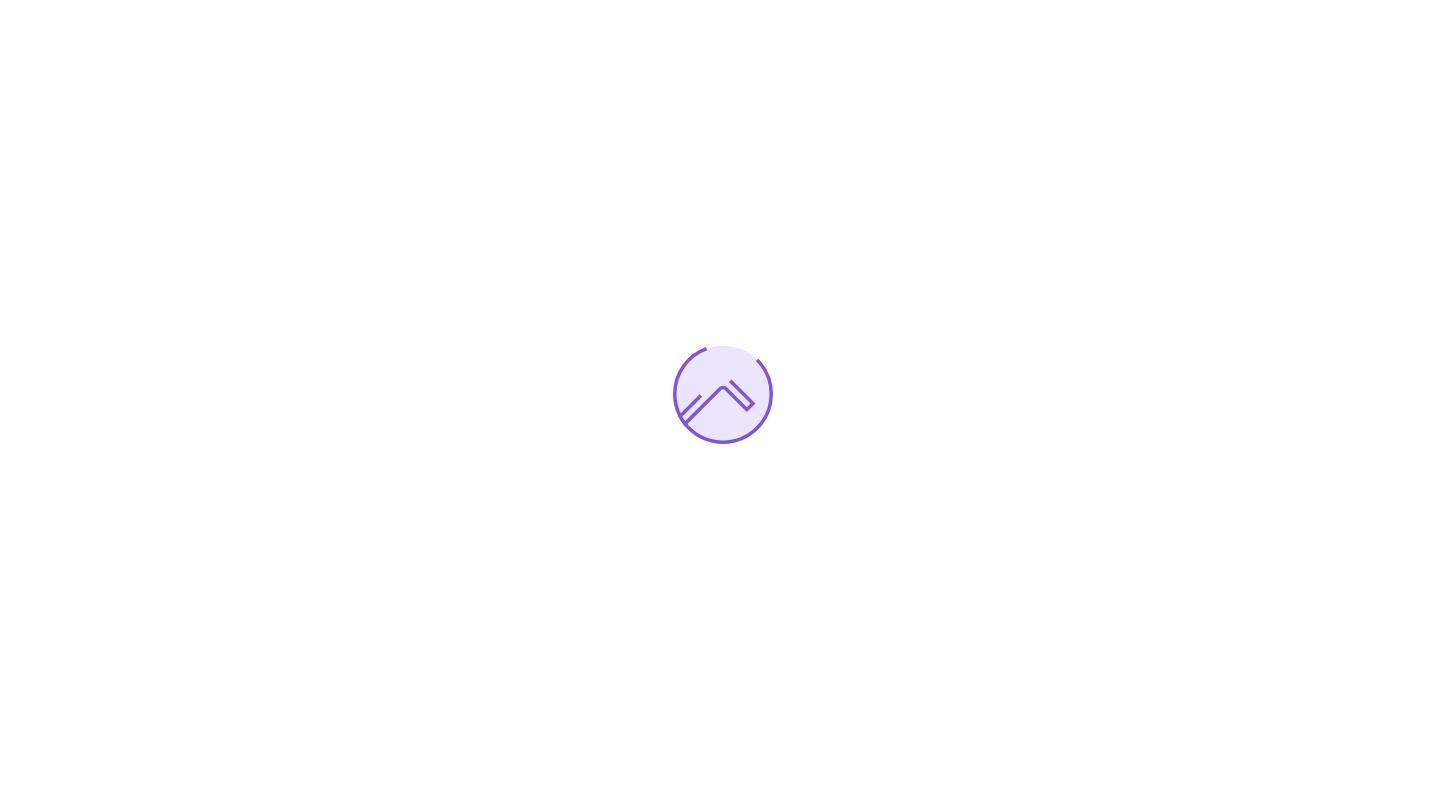 scroll, scrollTop: 0, scrollLeft: 0, axis: both 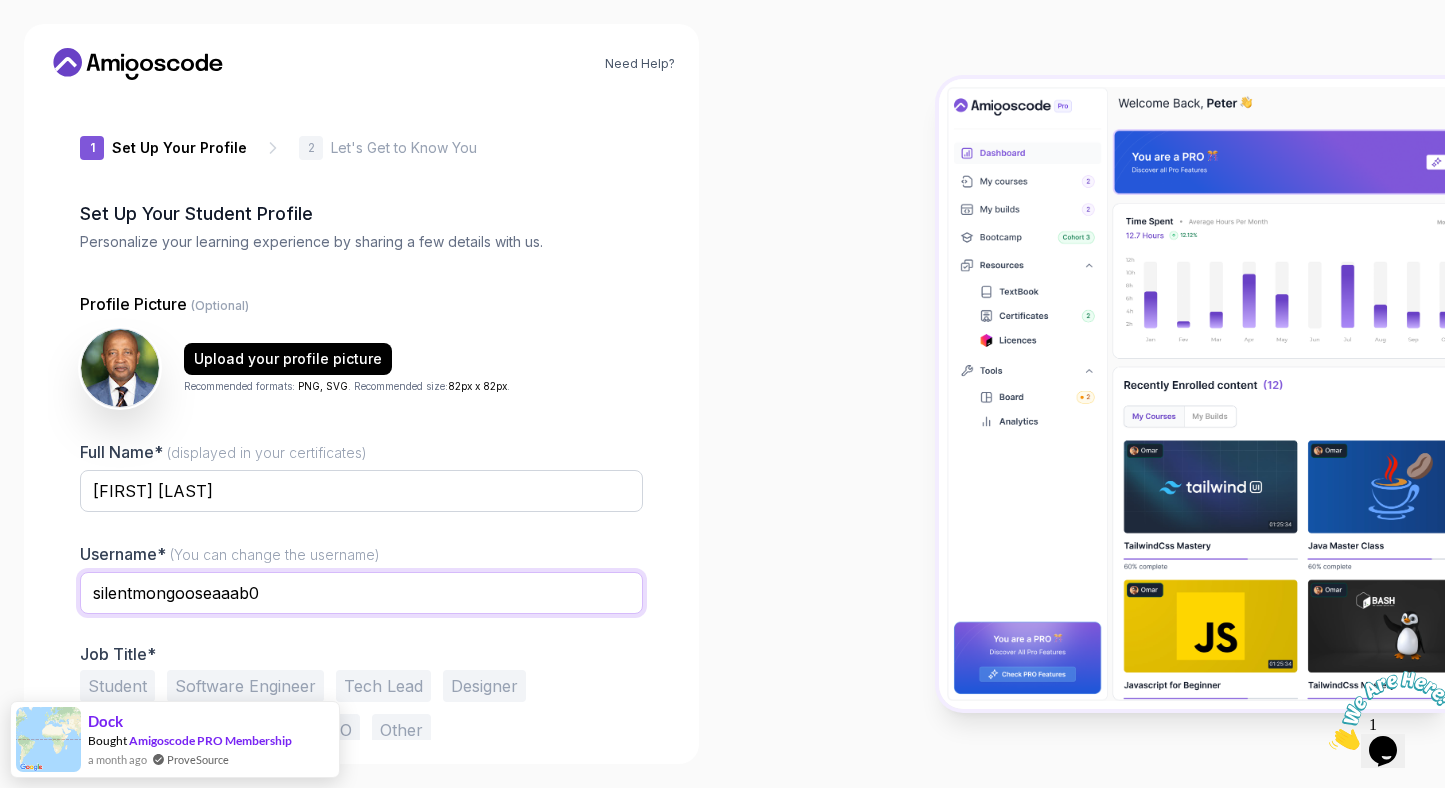 drag, startPoint x: 312, startPoint y: 601, endPoint x: 47, endPoint y: 562, distance: 267.85443 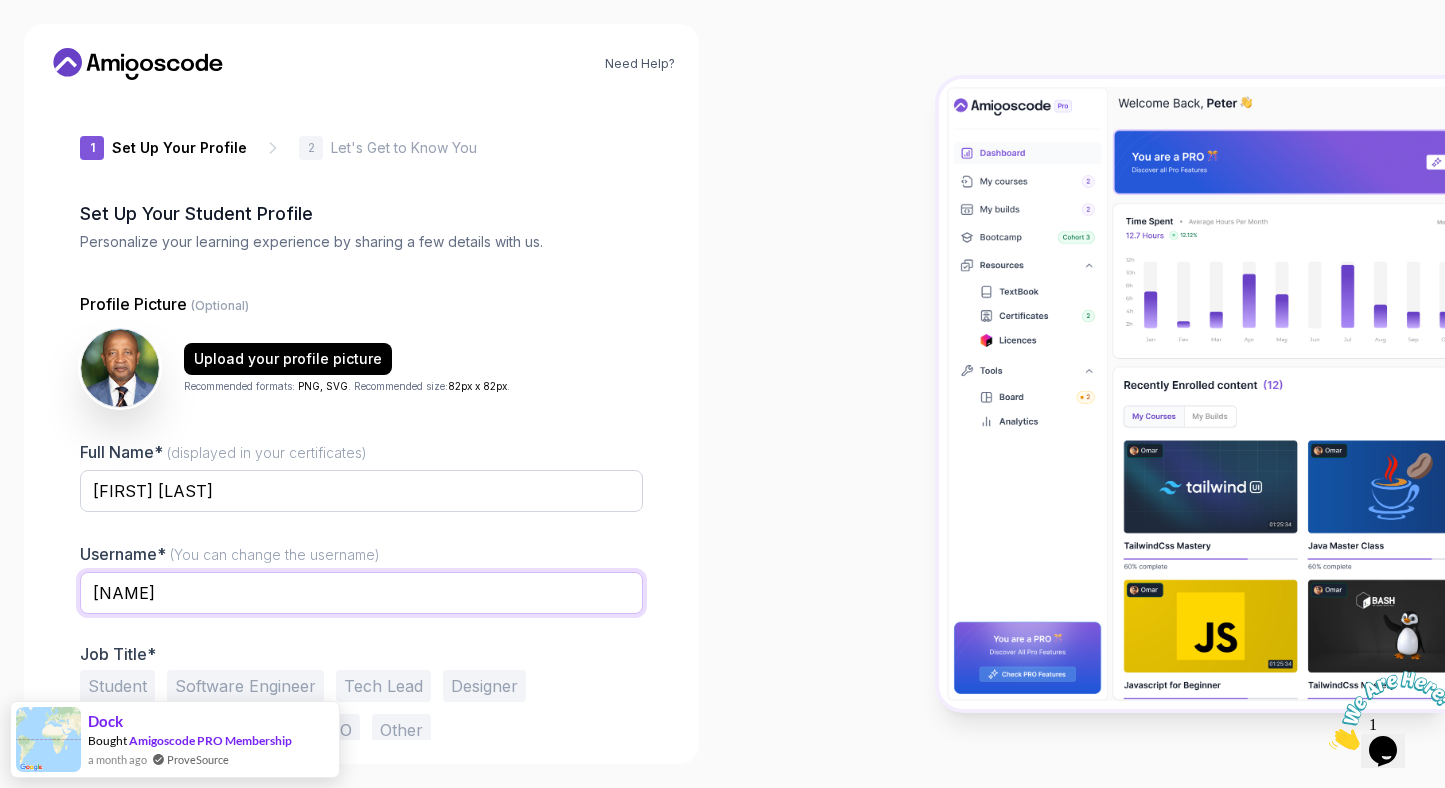 type on "zachariep" 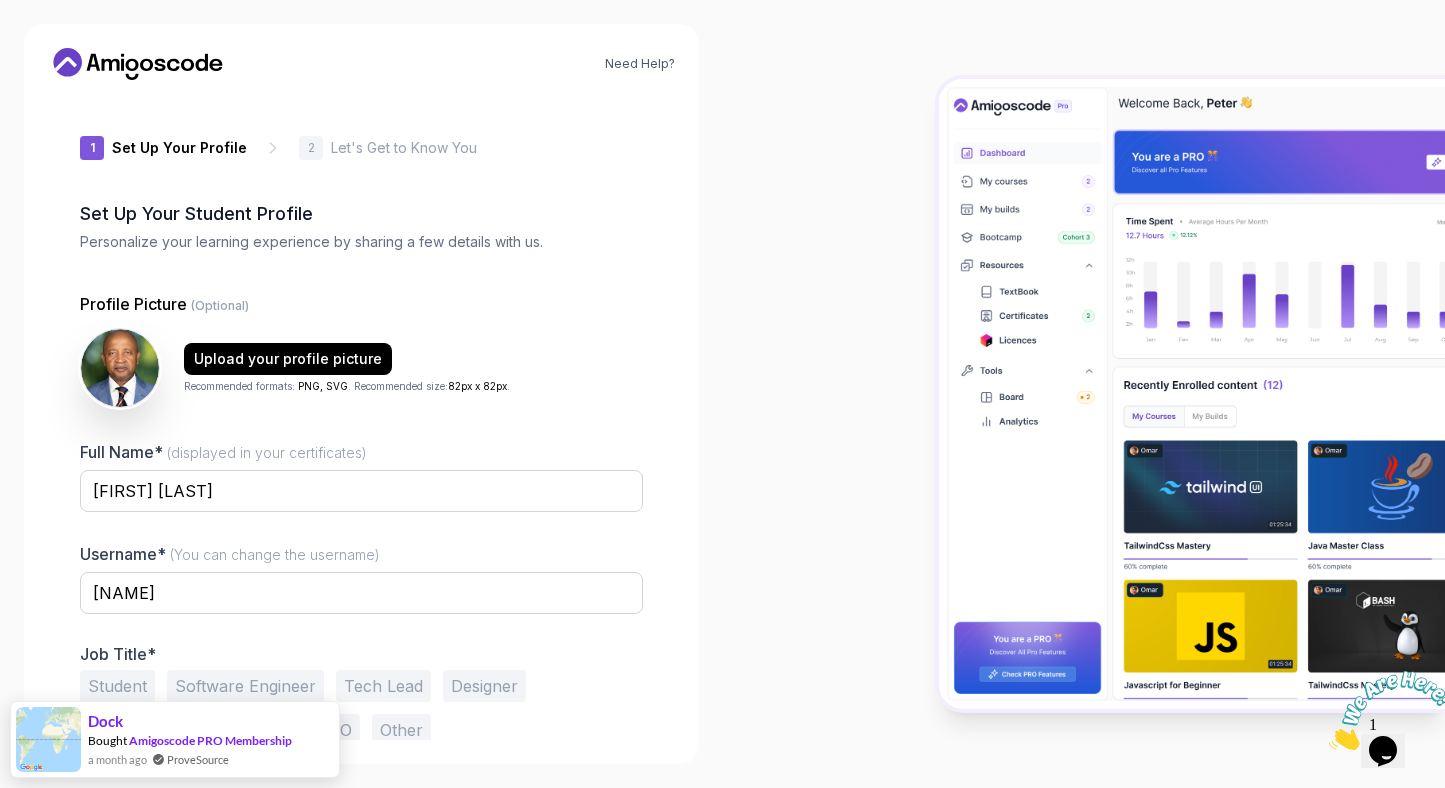 click at bounding box center (1084, 394) 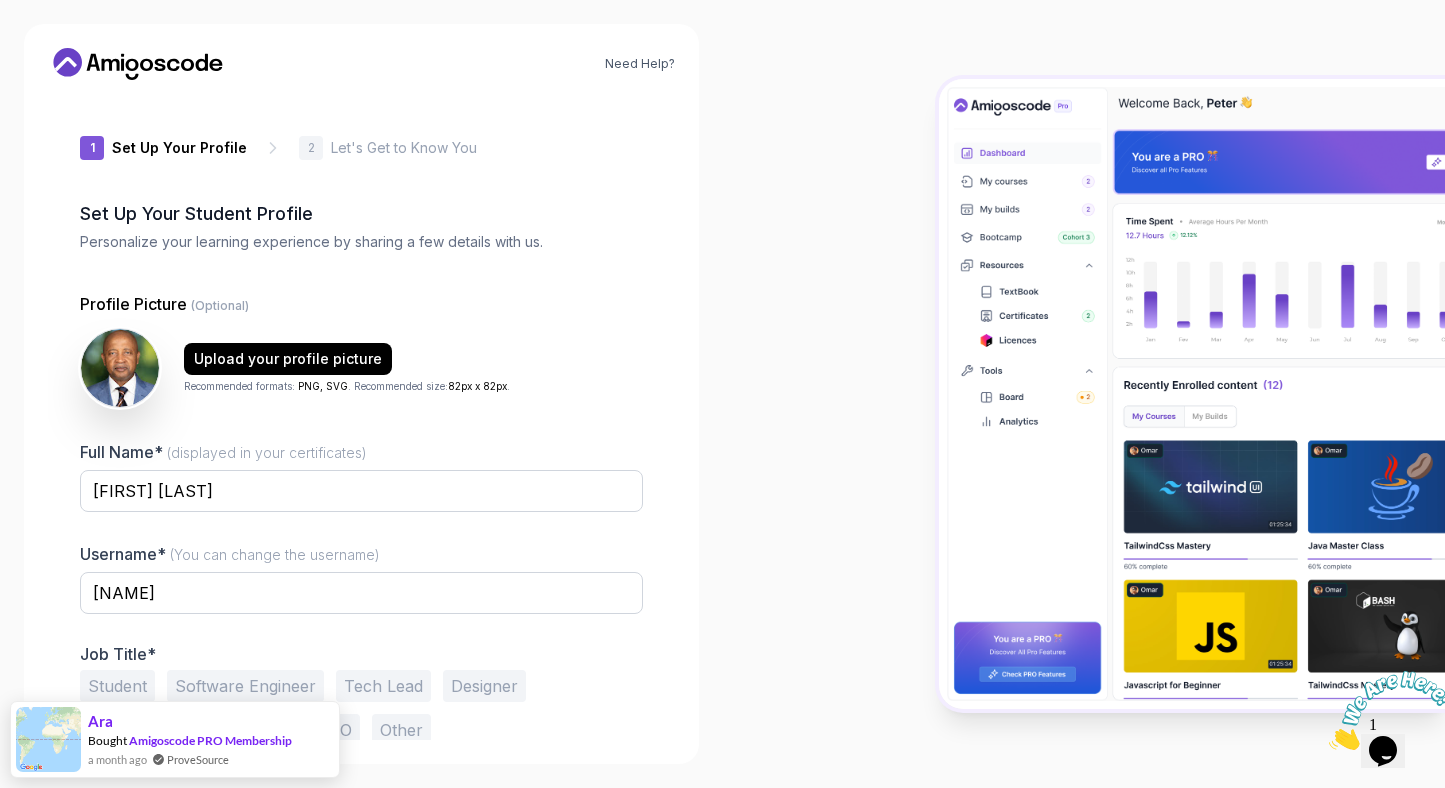 click on "Software Engineer" at bounding box center [245, 686] 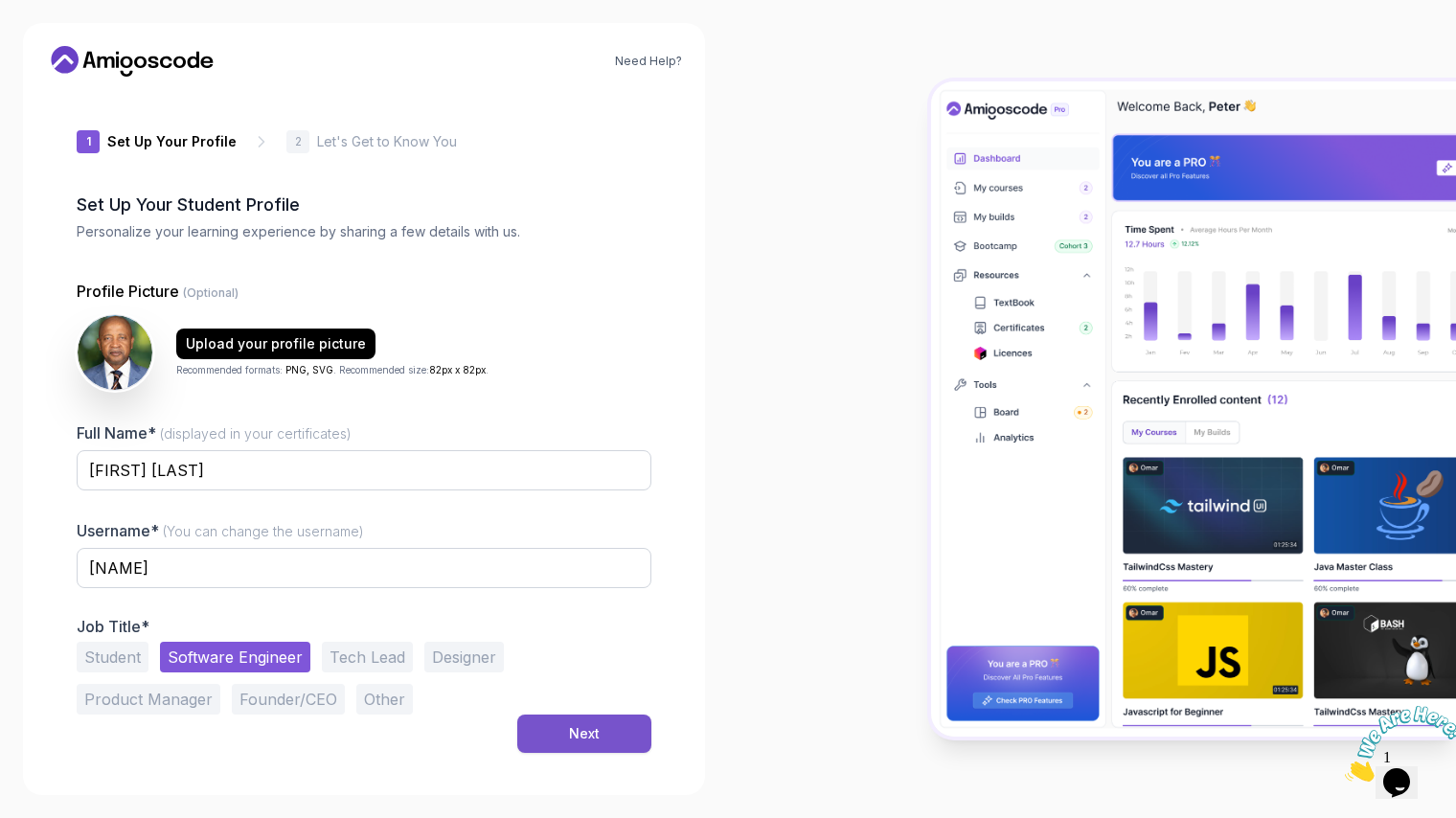 click on "Next" at bounding box center [584, 734] 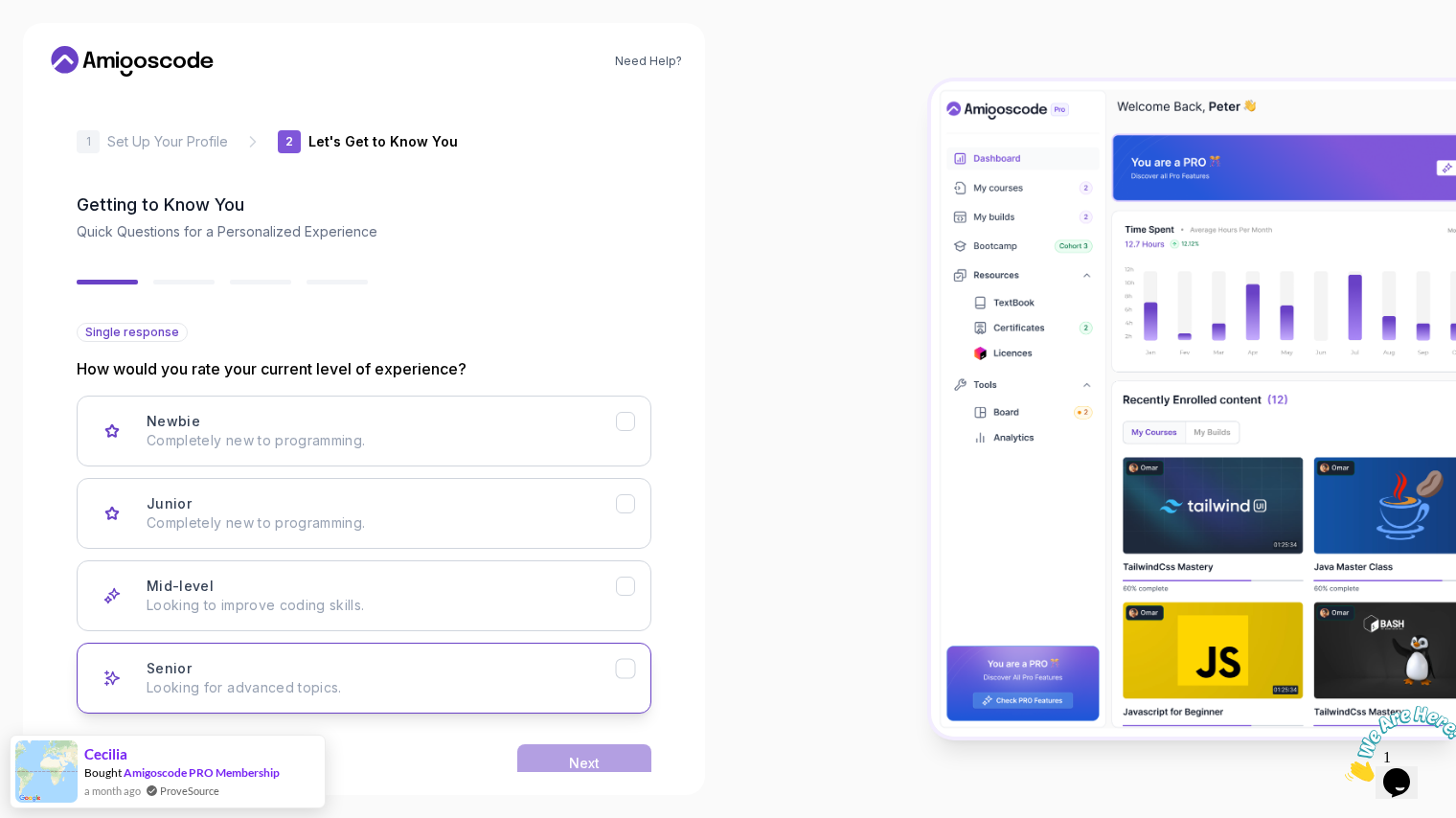 click on "Looking for advanced topics." at bounding box center [381, 688] 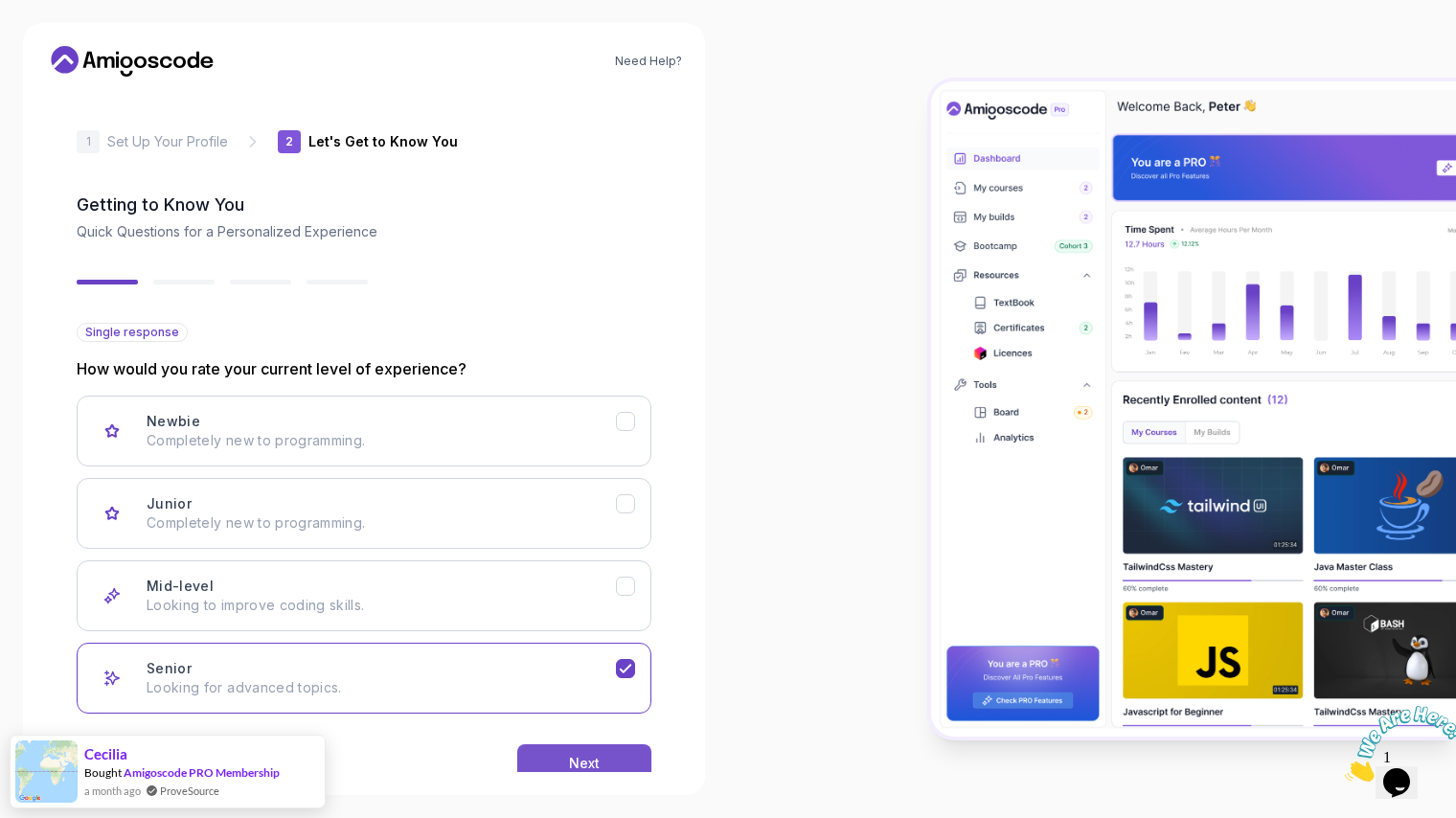 click on "Next" at bounding box center (584, 763) 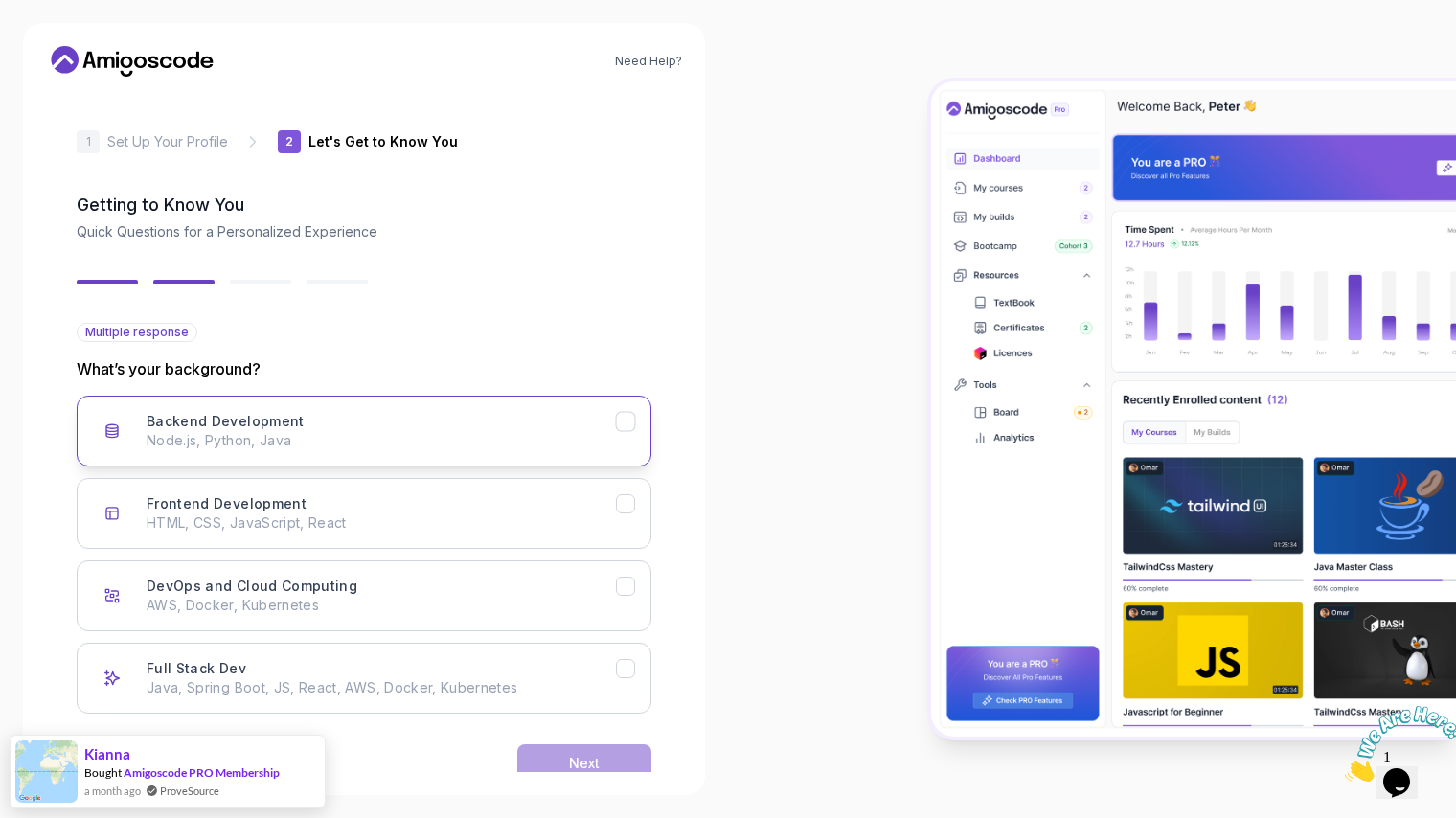 click 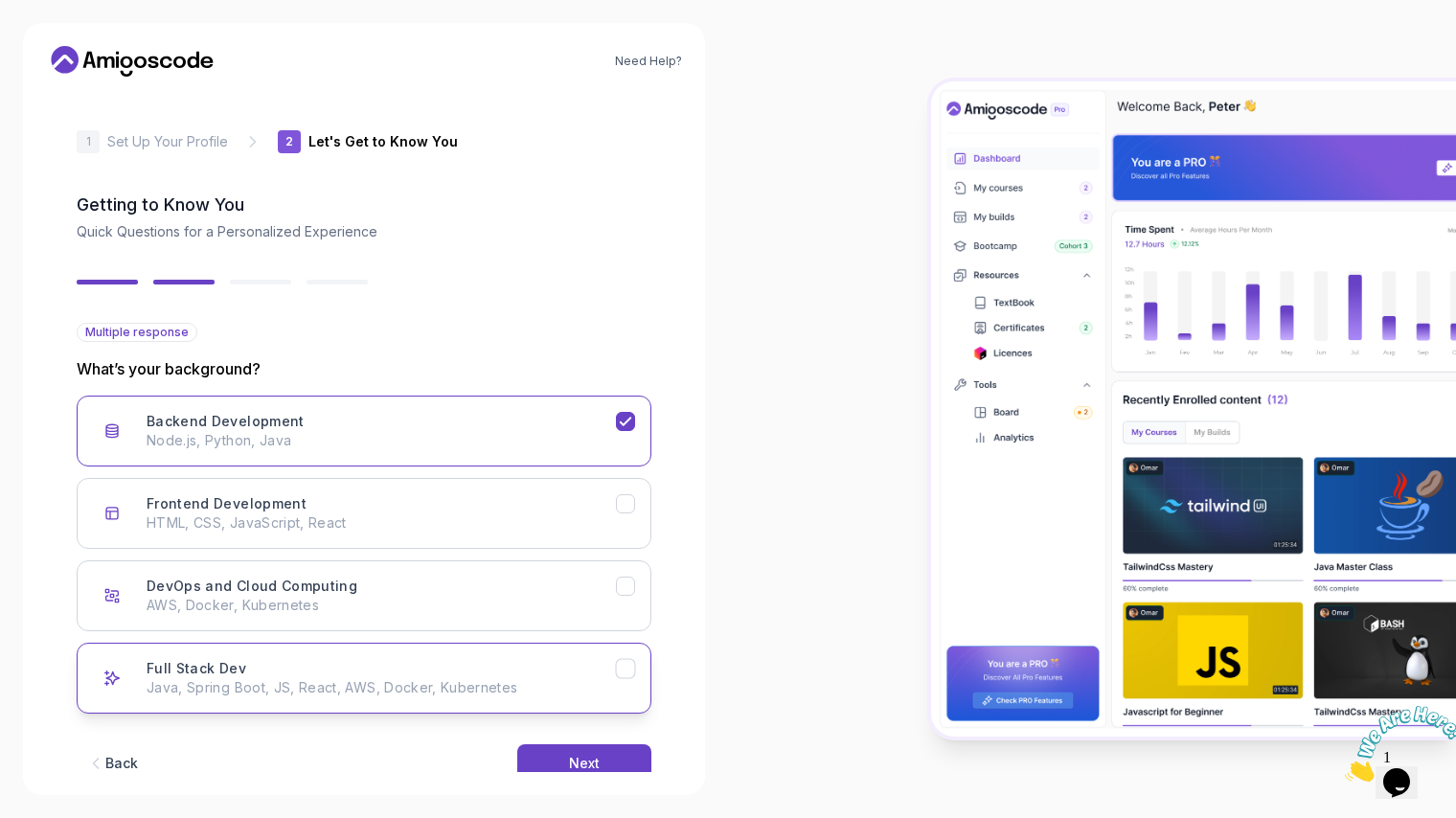 click 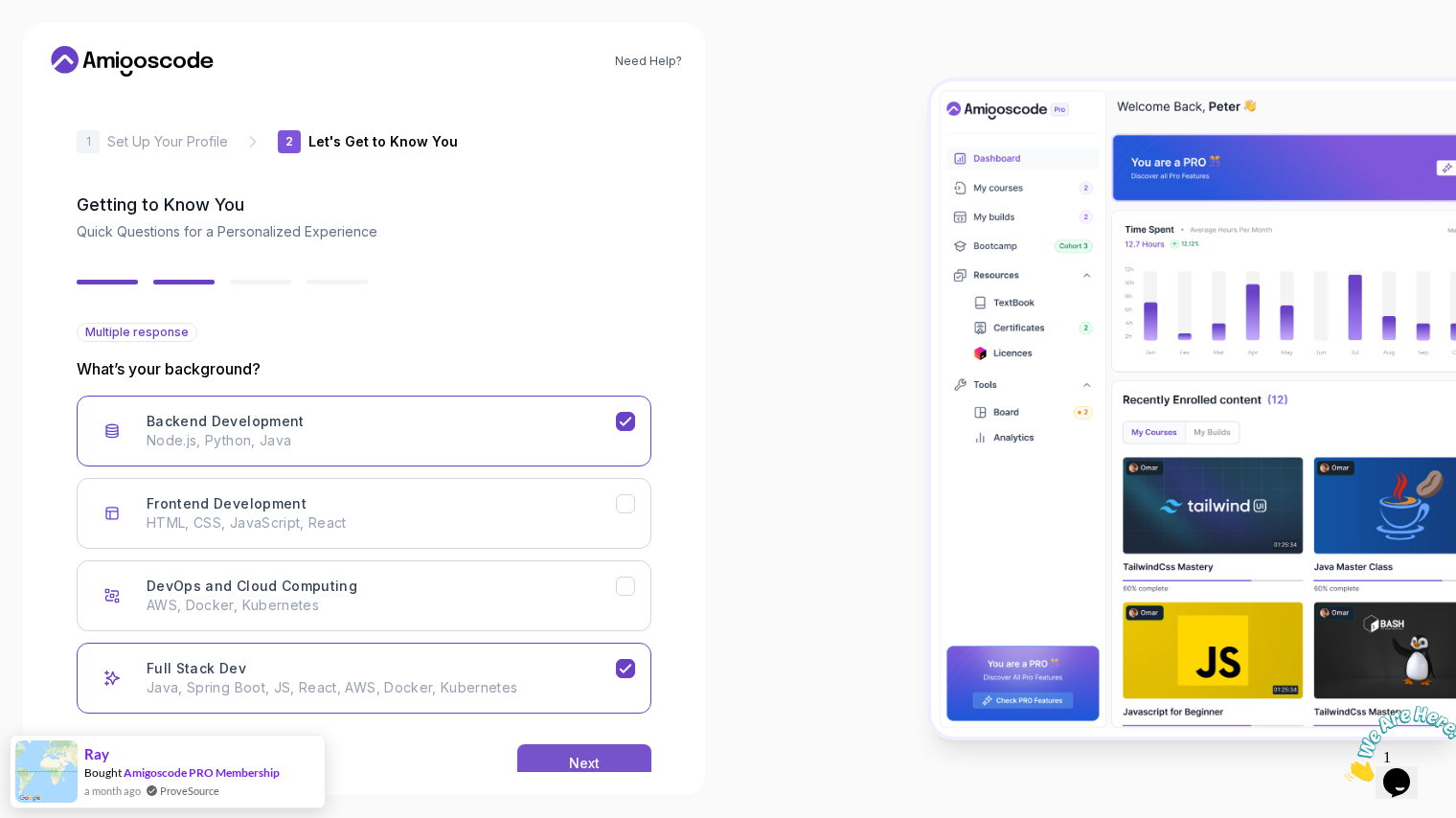 click on "Next" at bounding box center [584, 763] 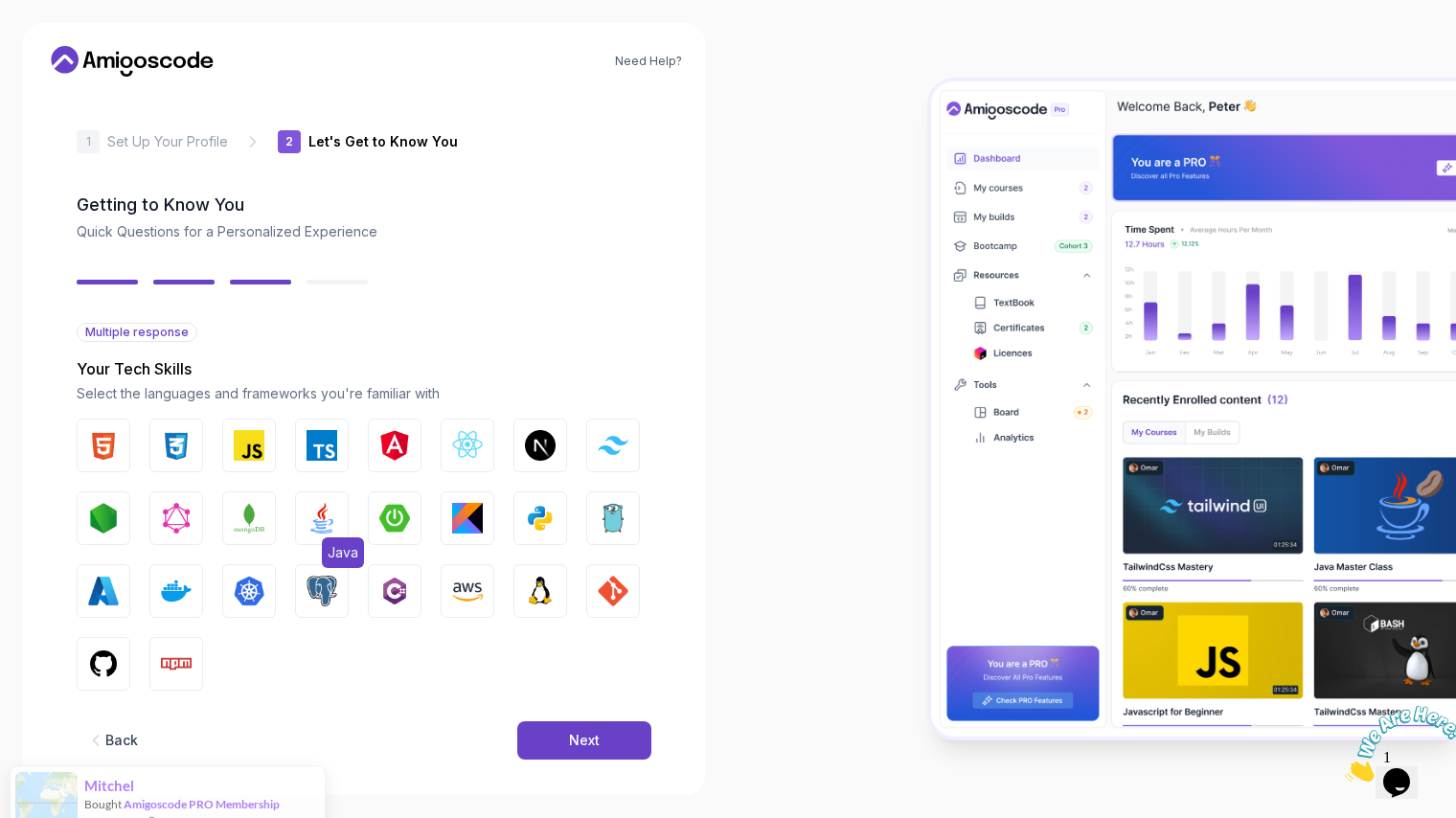 click at bounding box center [322, 518] 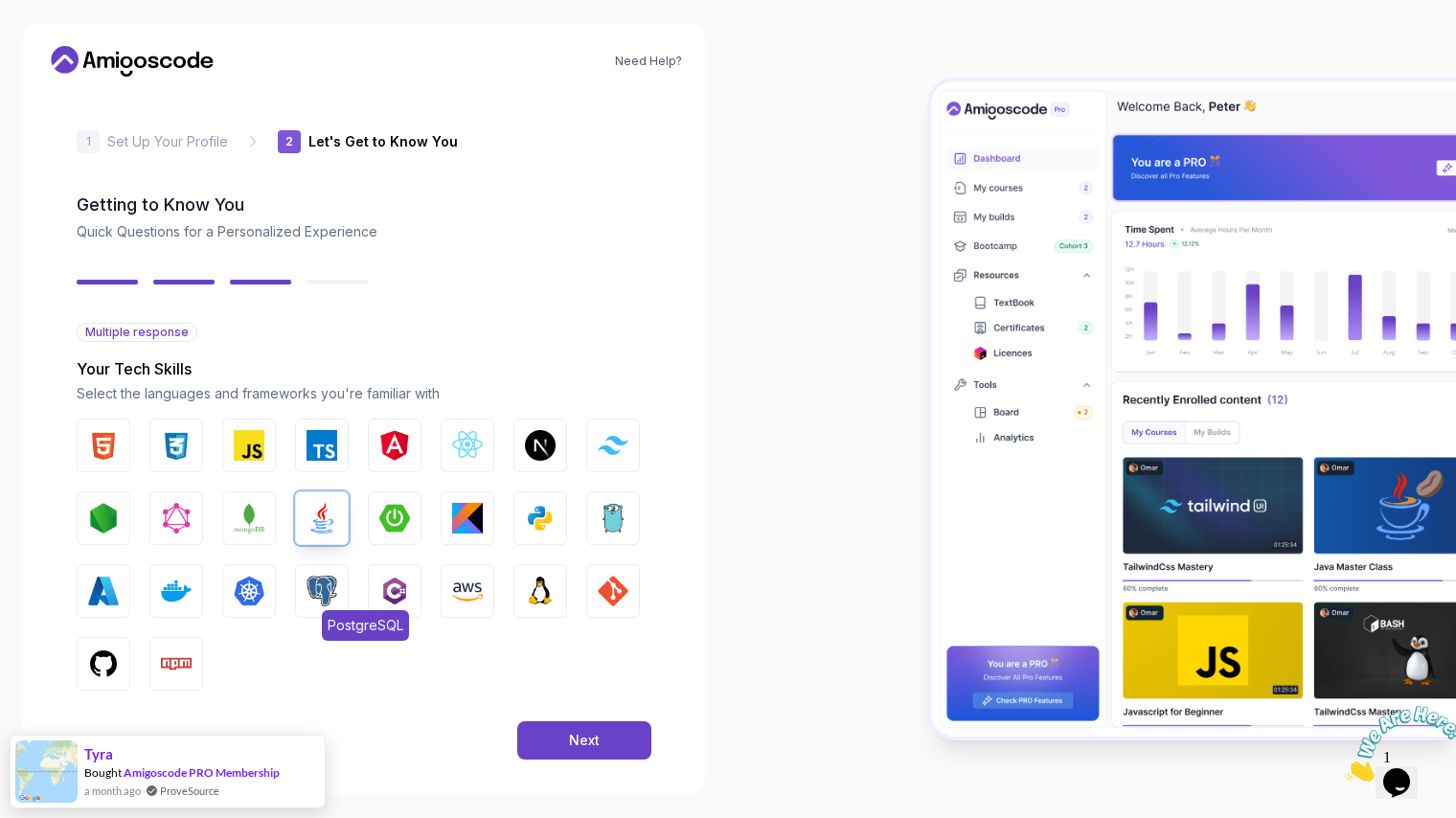 click at bounding box center (322, 591) 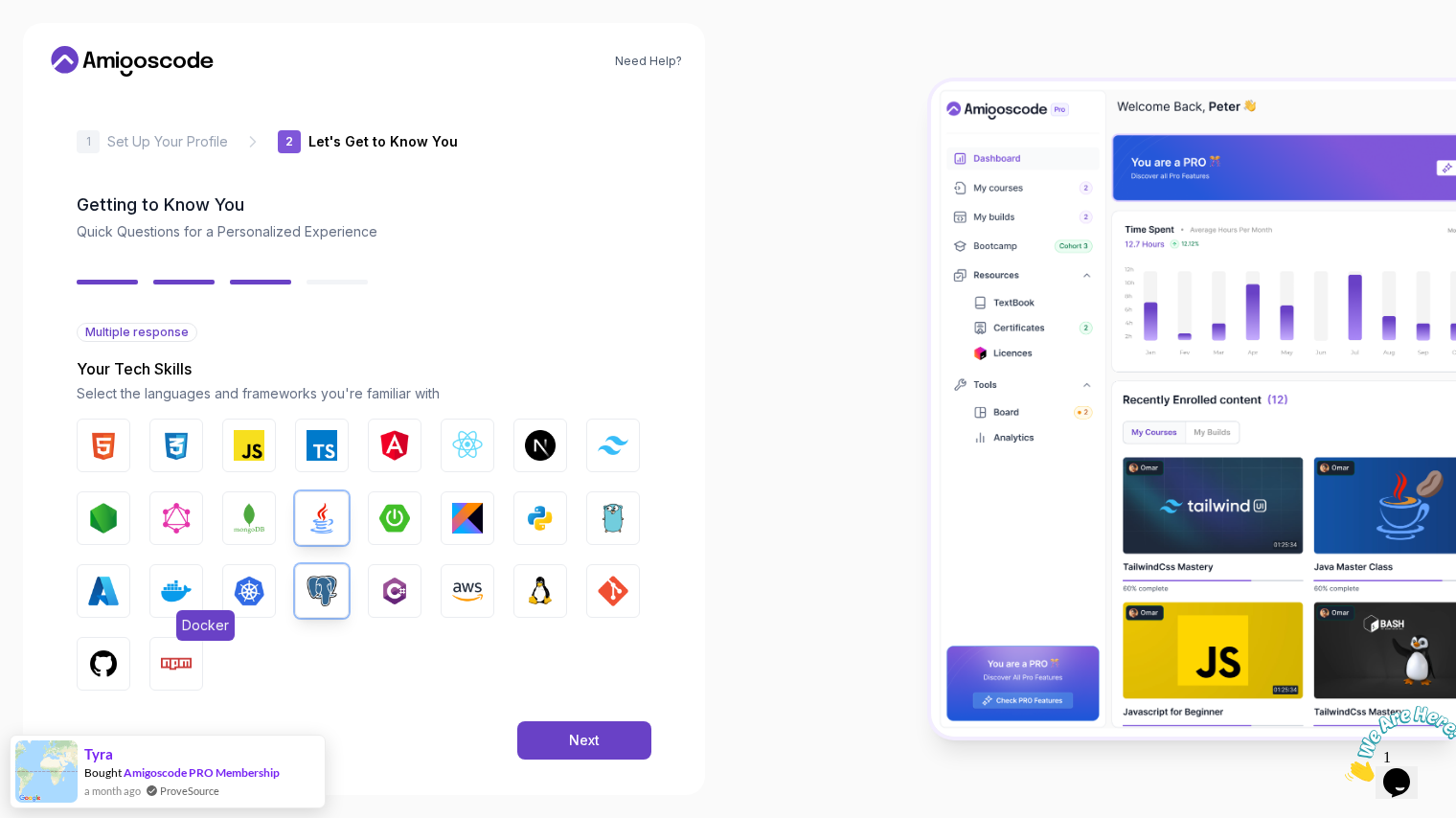 click at bounding box center [176, 591] 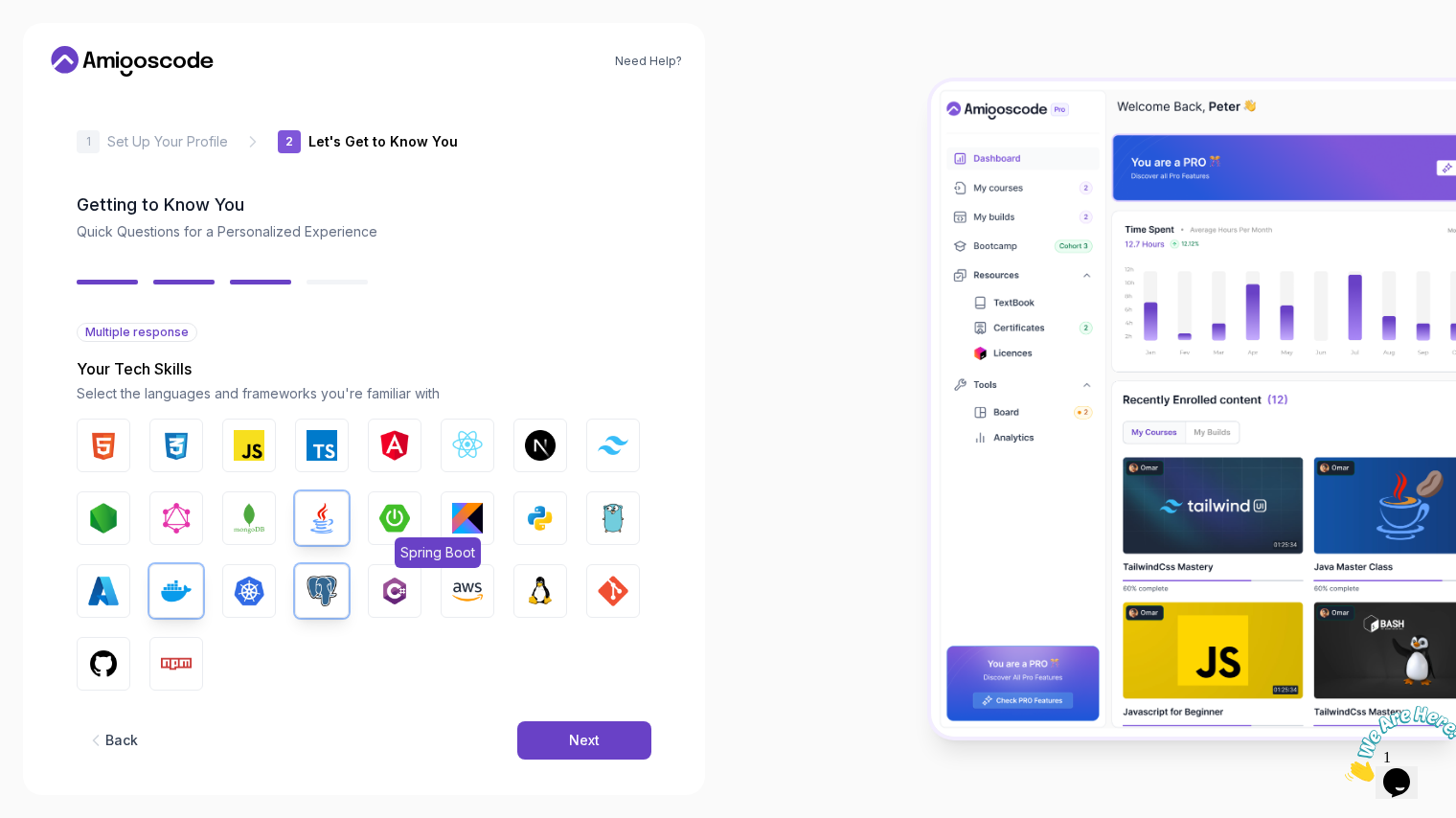click at bounding box center [395, 518] 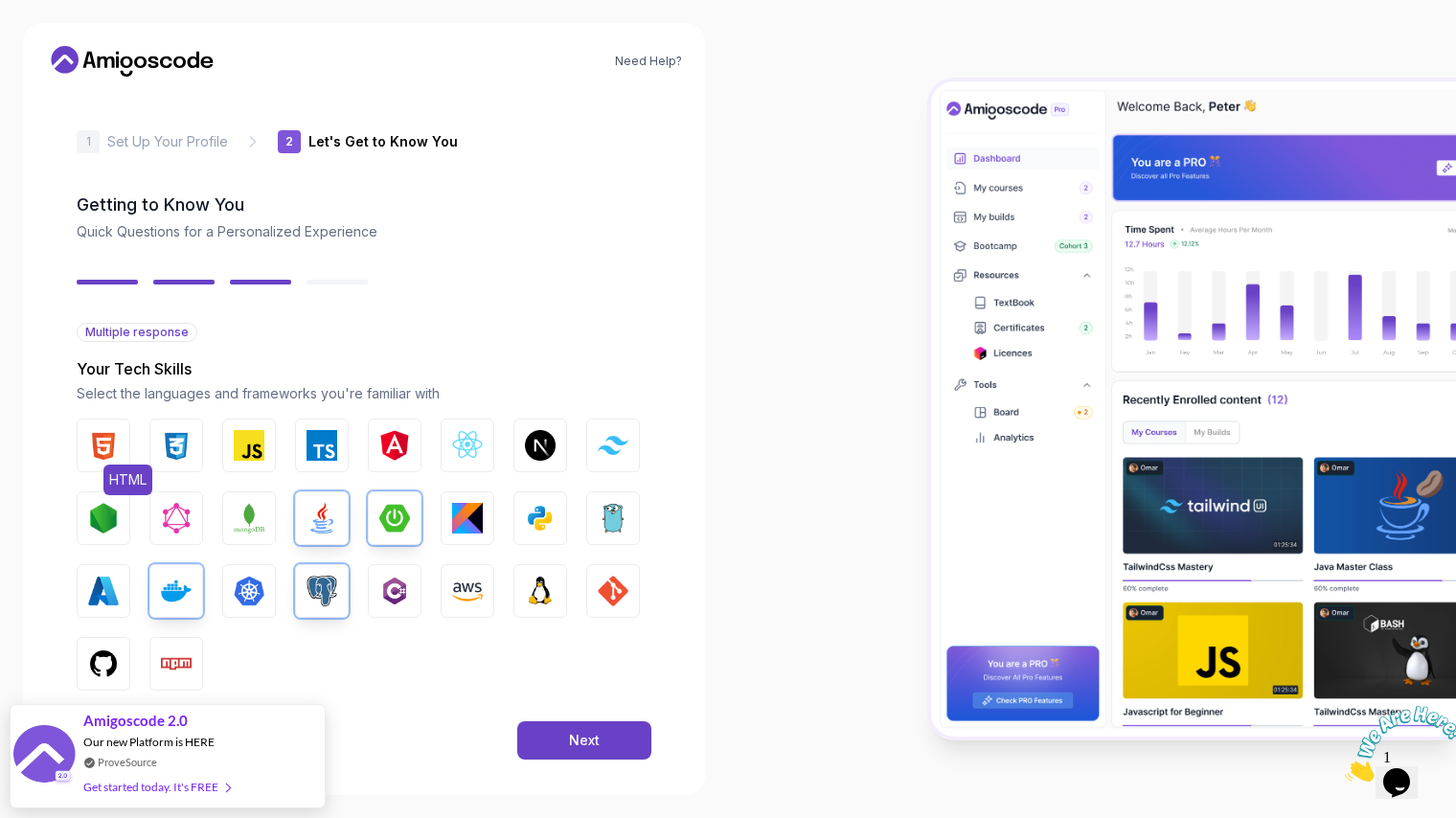 click at bounding box center [103, 445] 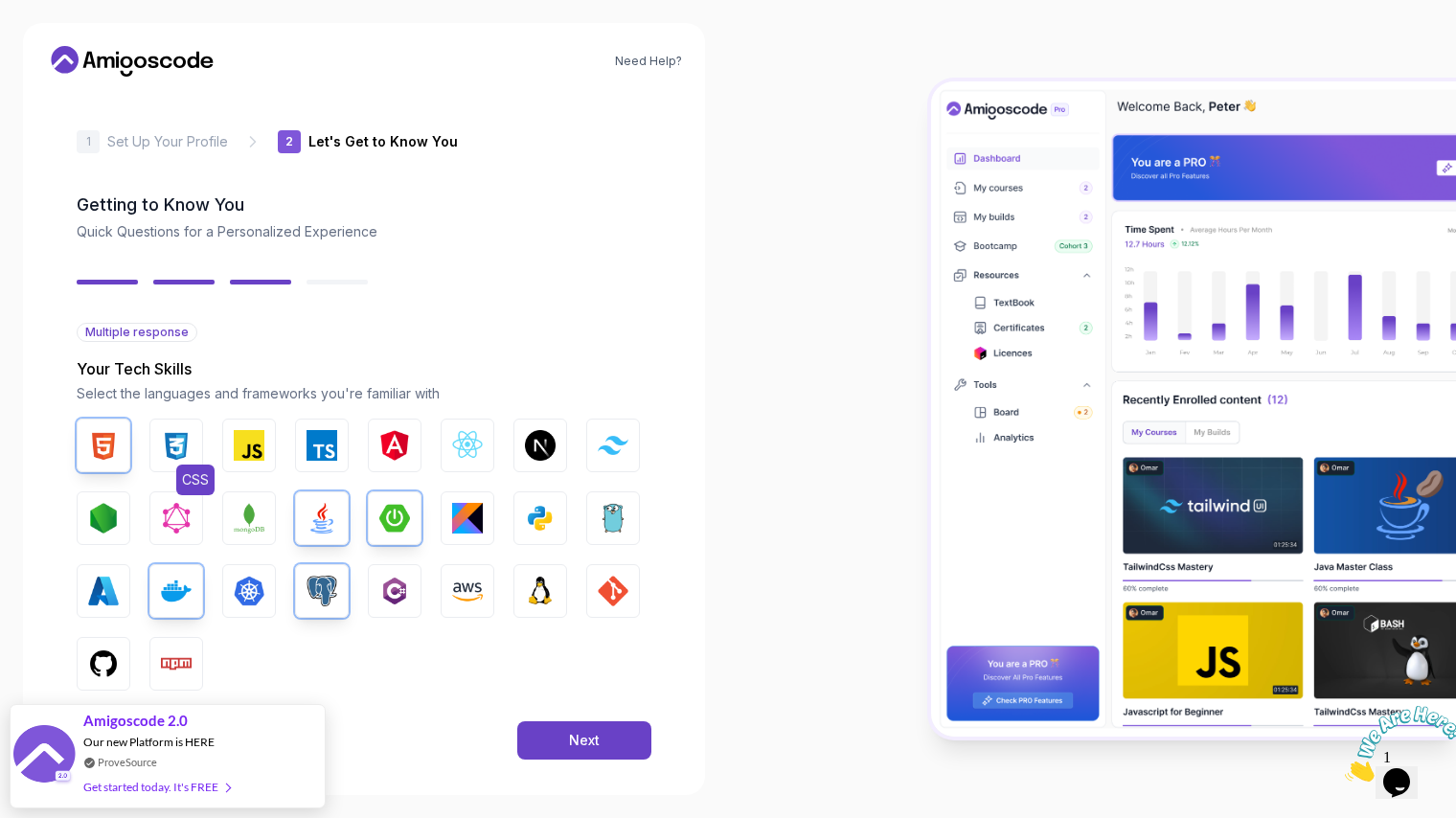click at bounding box center [176, 445] 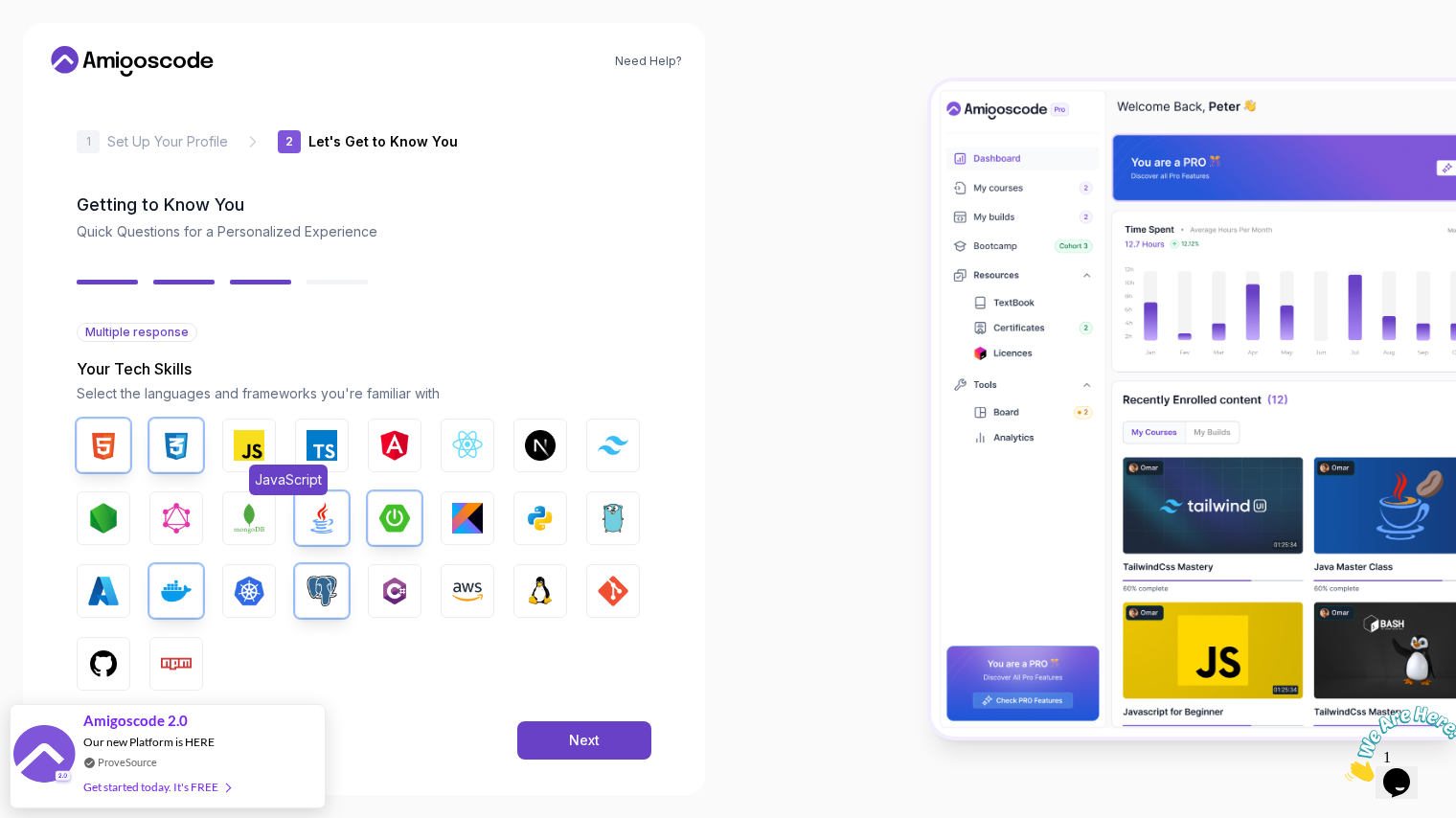 click at bounding box center [249, 445] 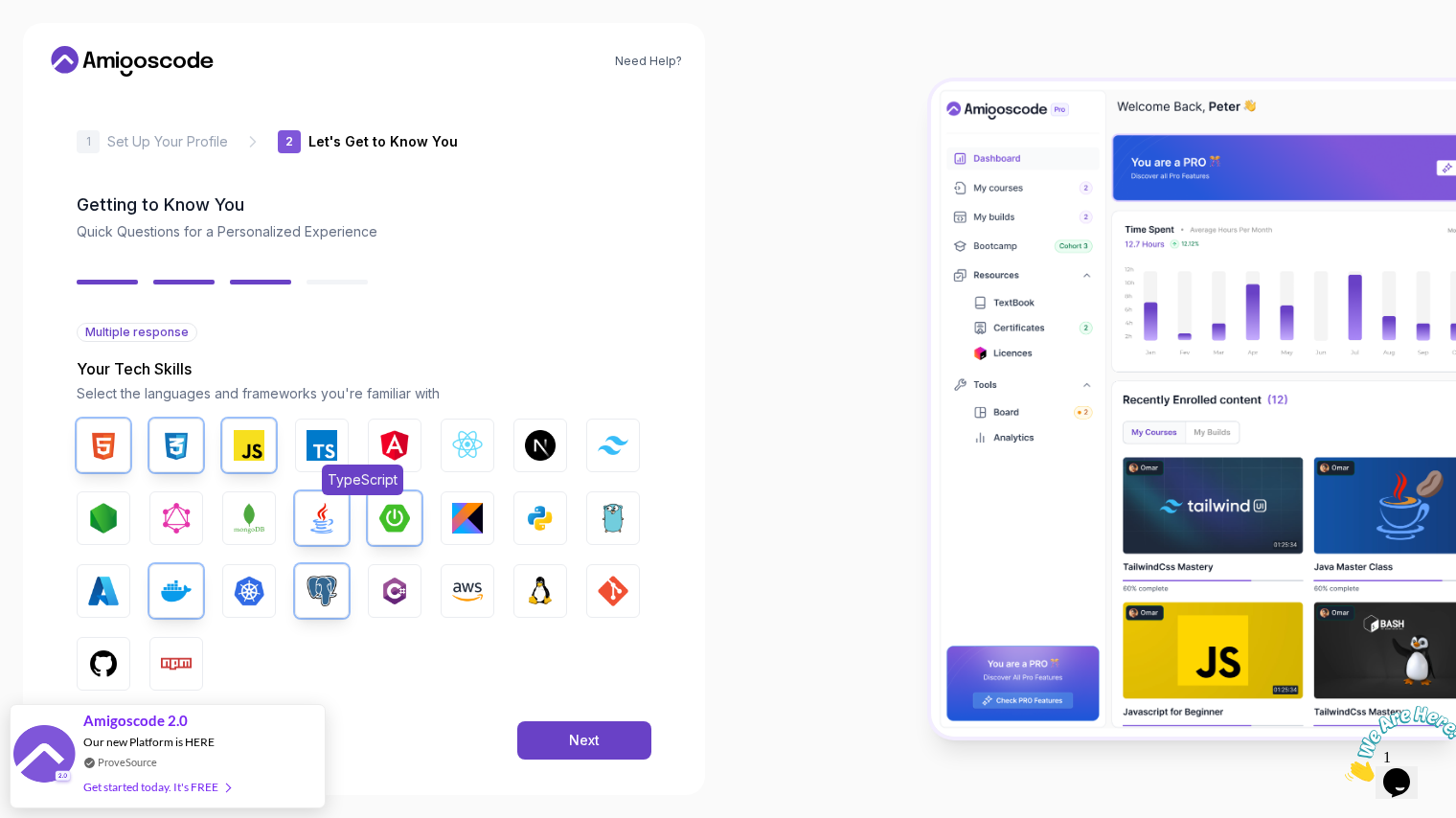 click at bounding box center [322, 445] 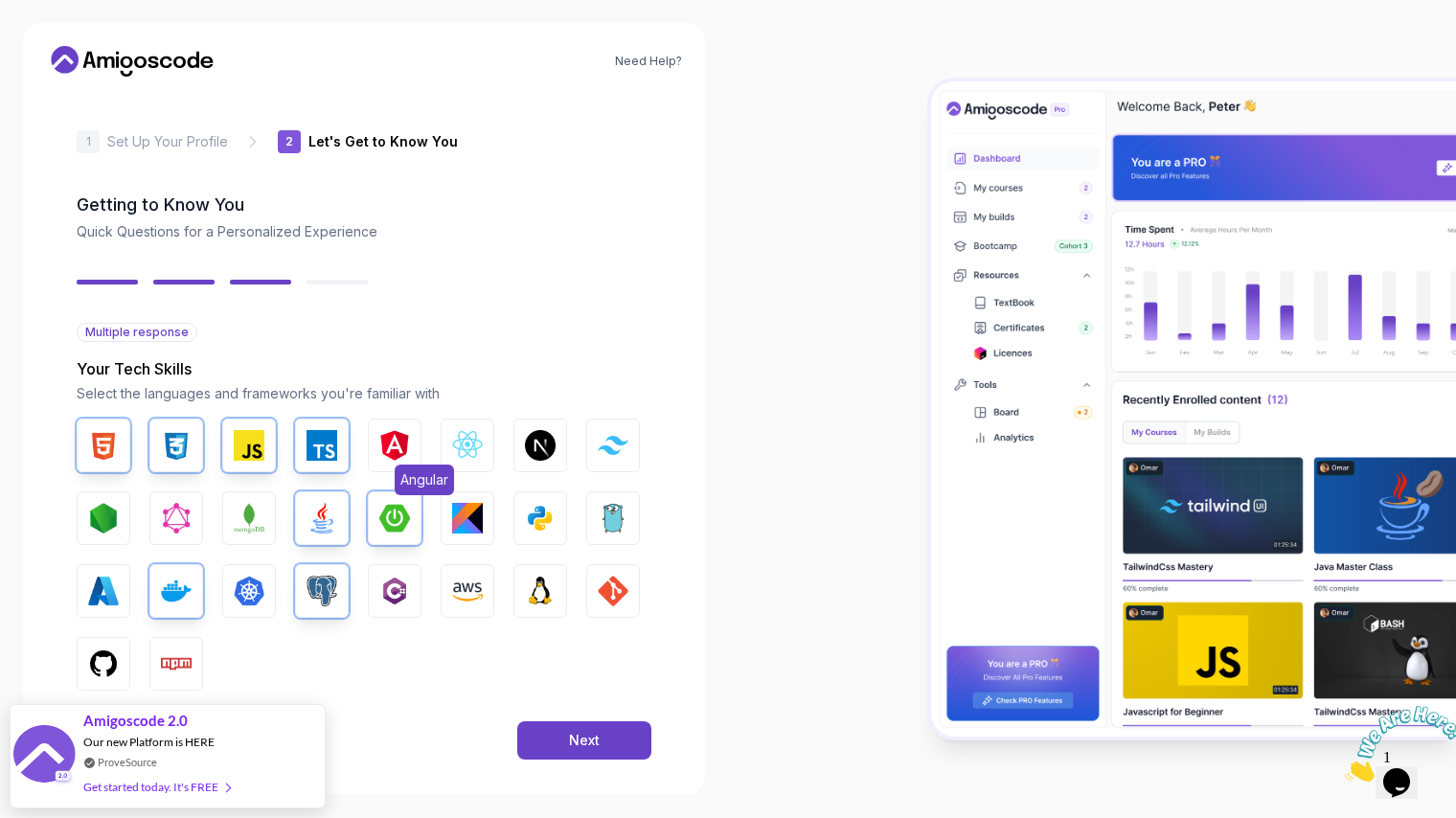 click at bounding box center [395, 445] 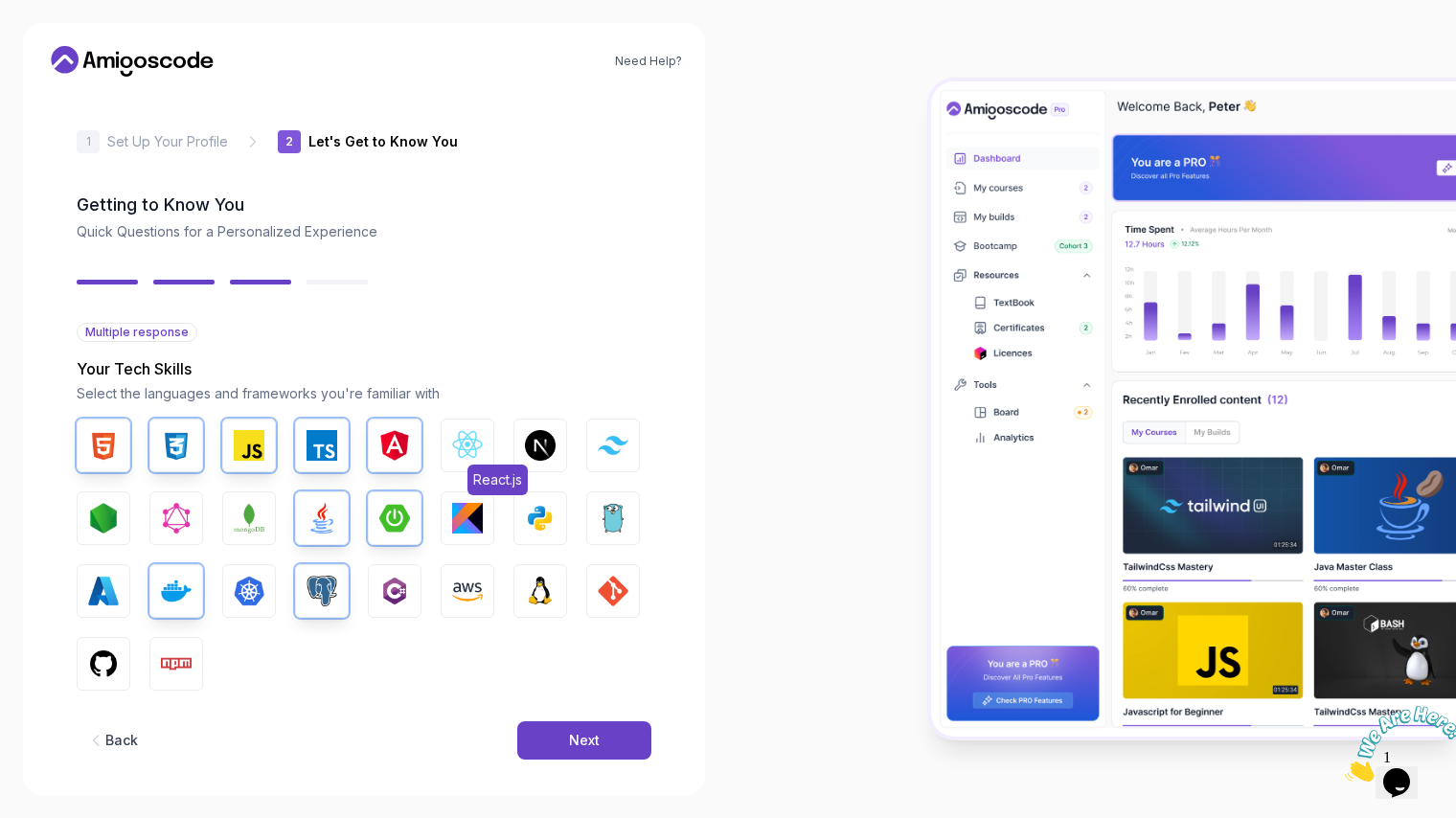 click at bounding box center [467, 445] 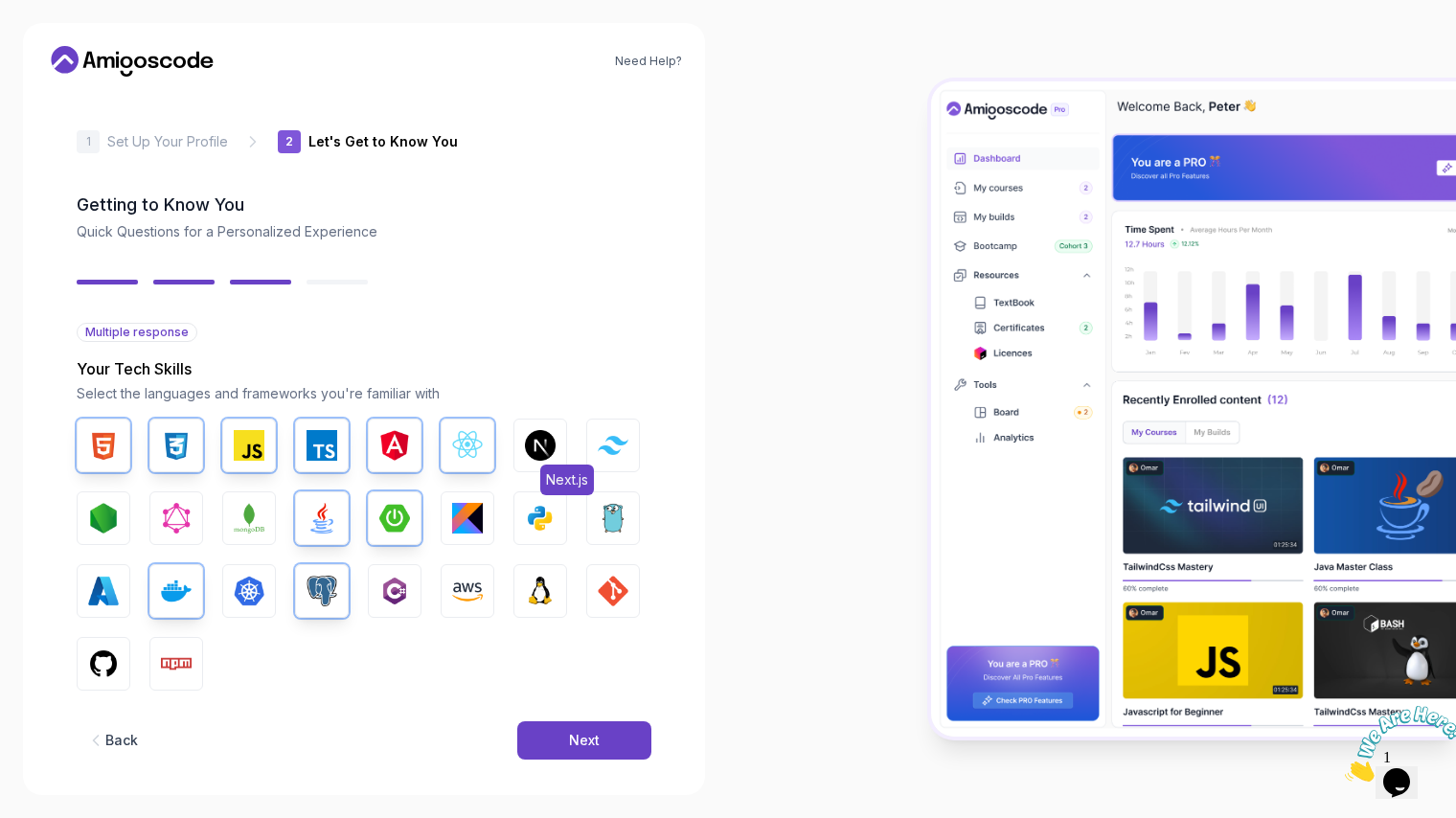 click on "Next.js" at bounding box center (540, 445) 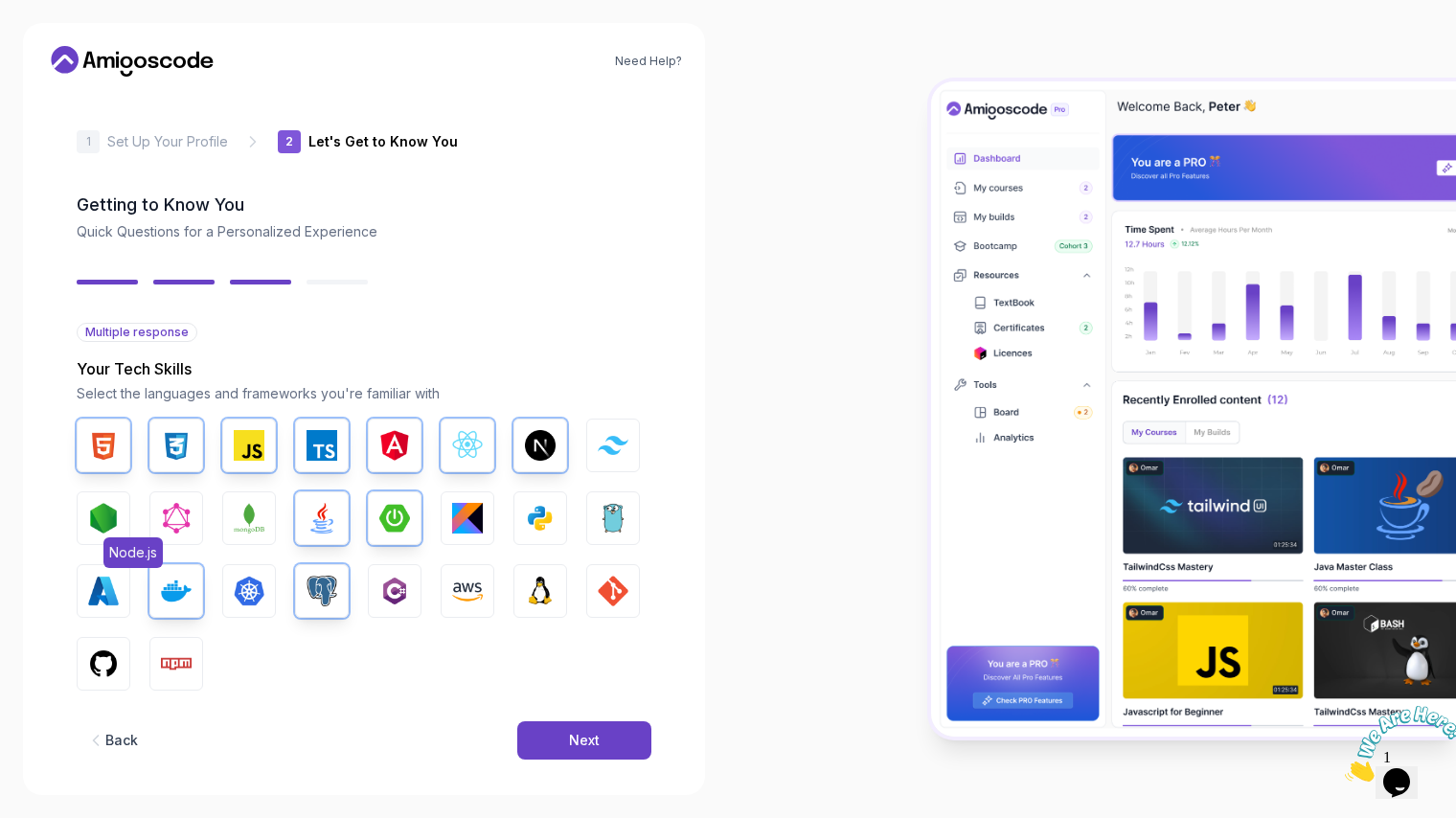 click at bounding box center (103, 518) 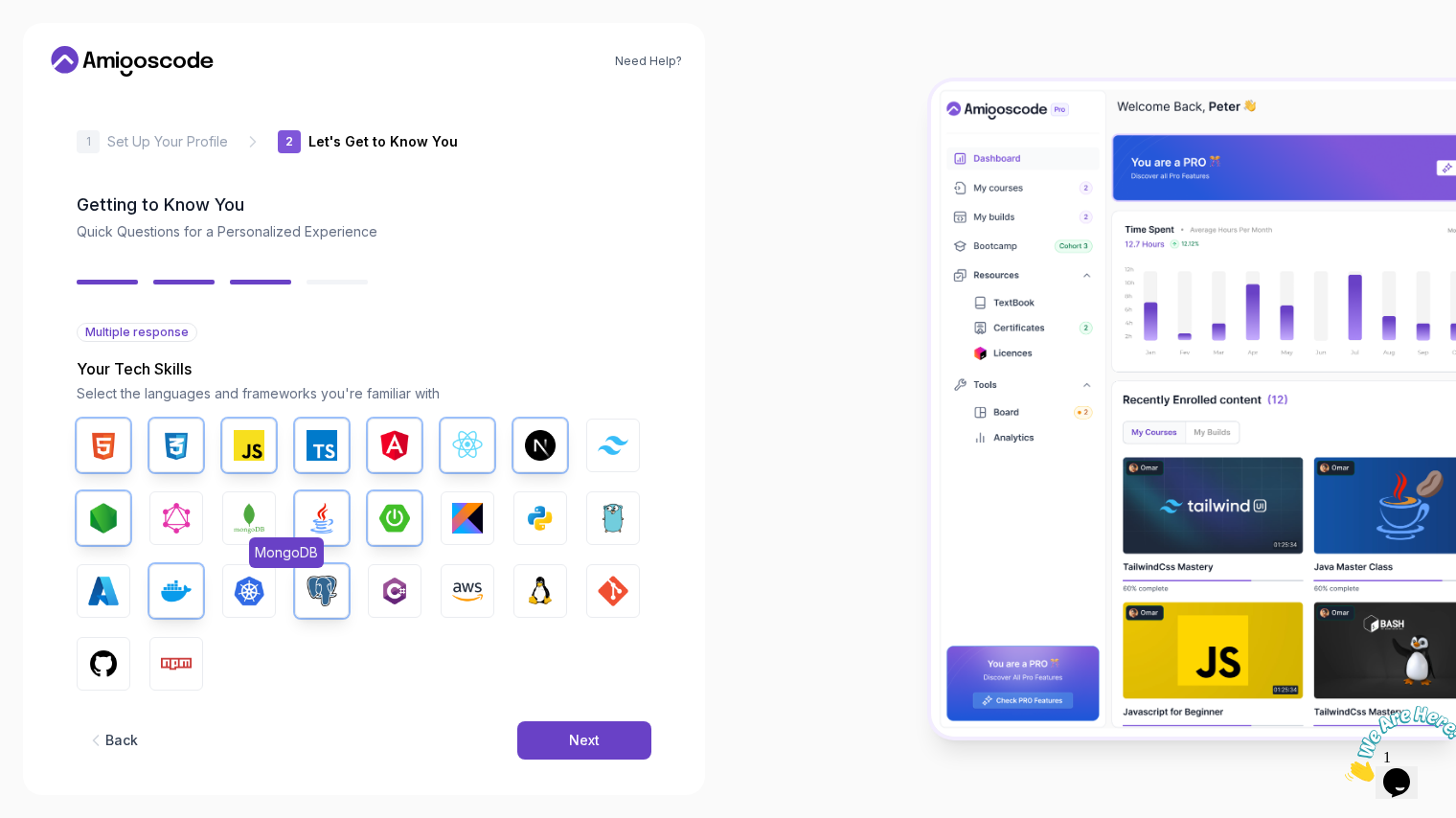 click at bounding box center [249, 518] 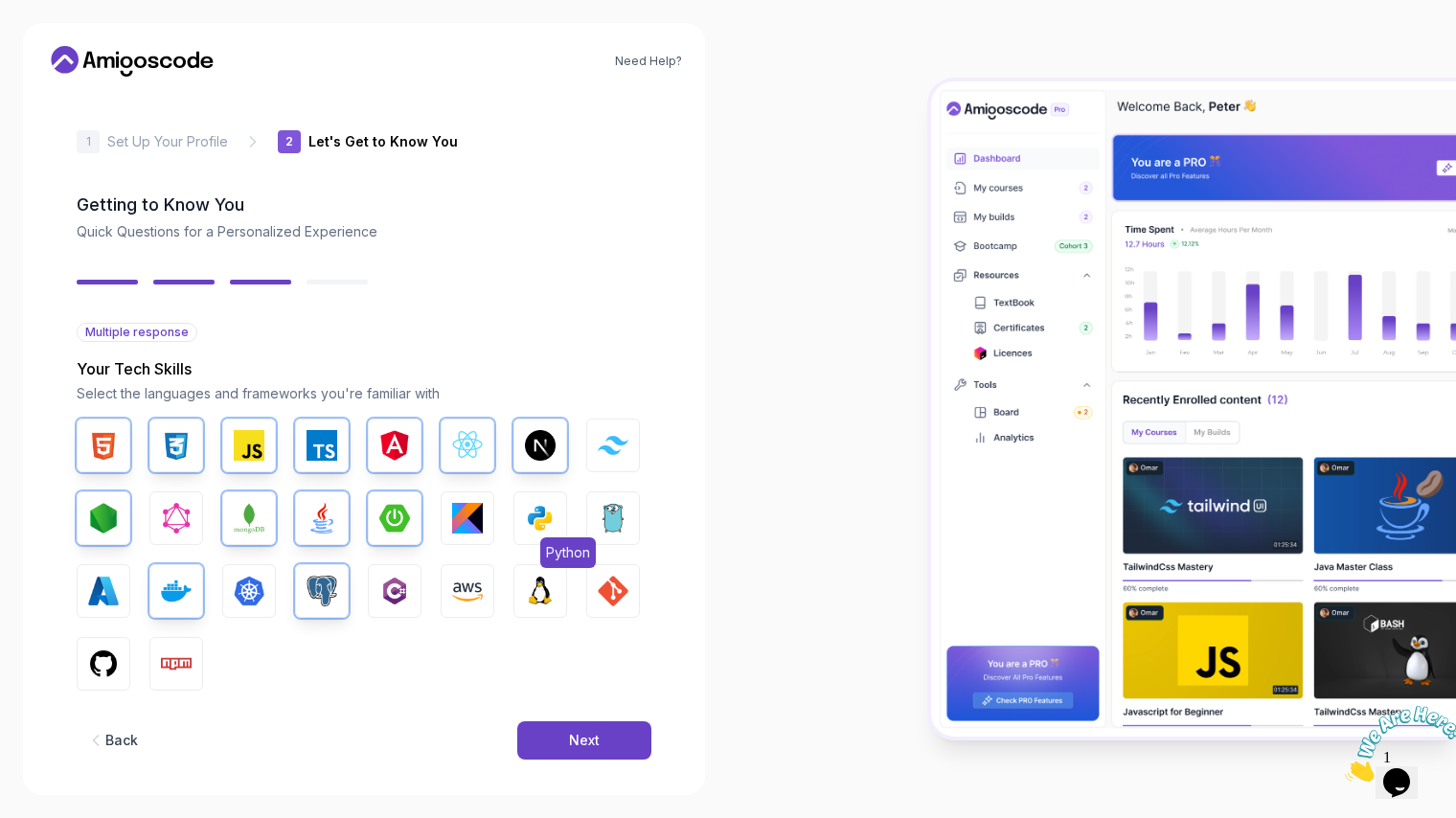 click at bounding box center [540, 518] 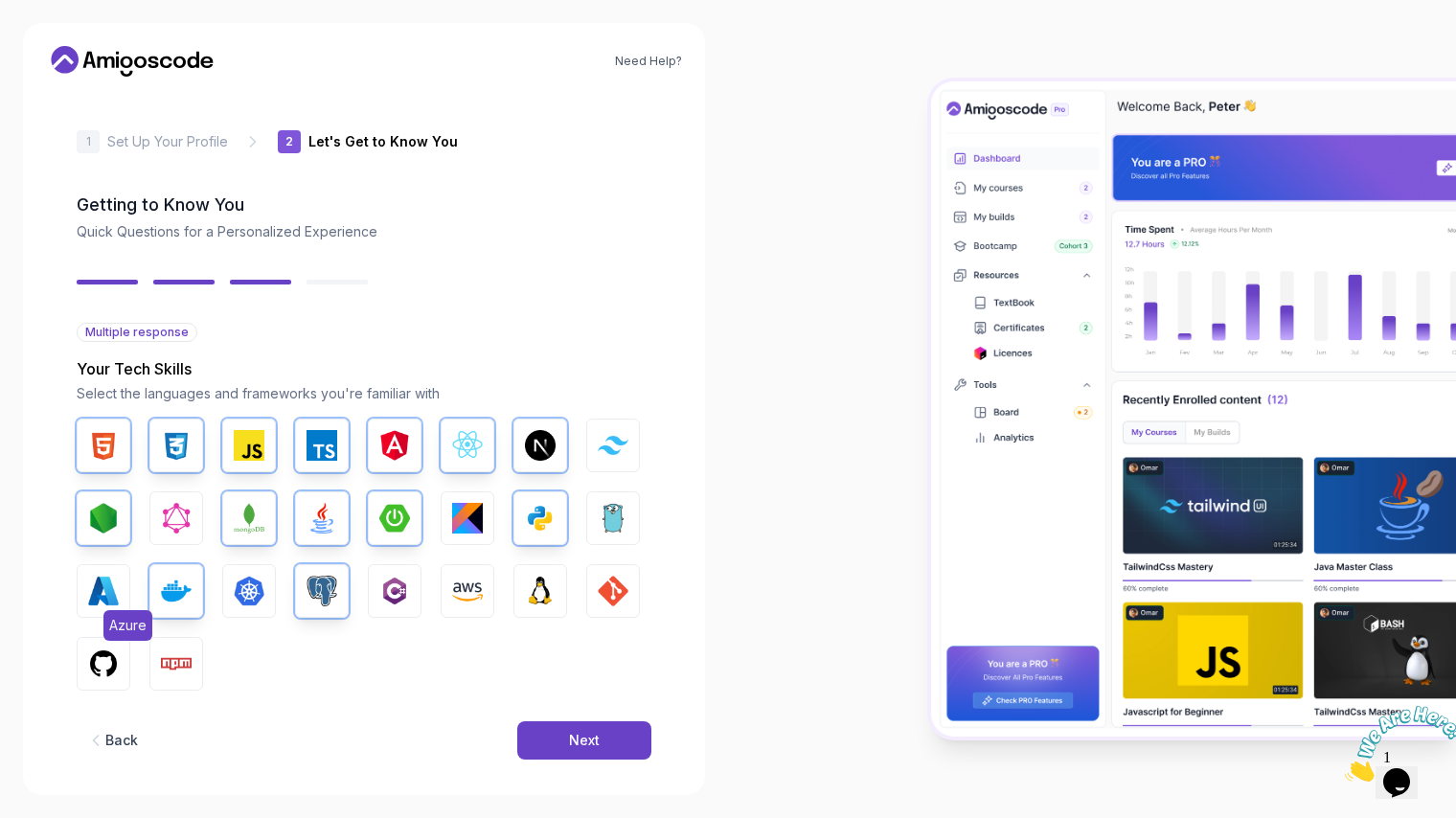 click at bounding box center [103, 591] 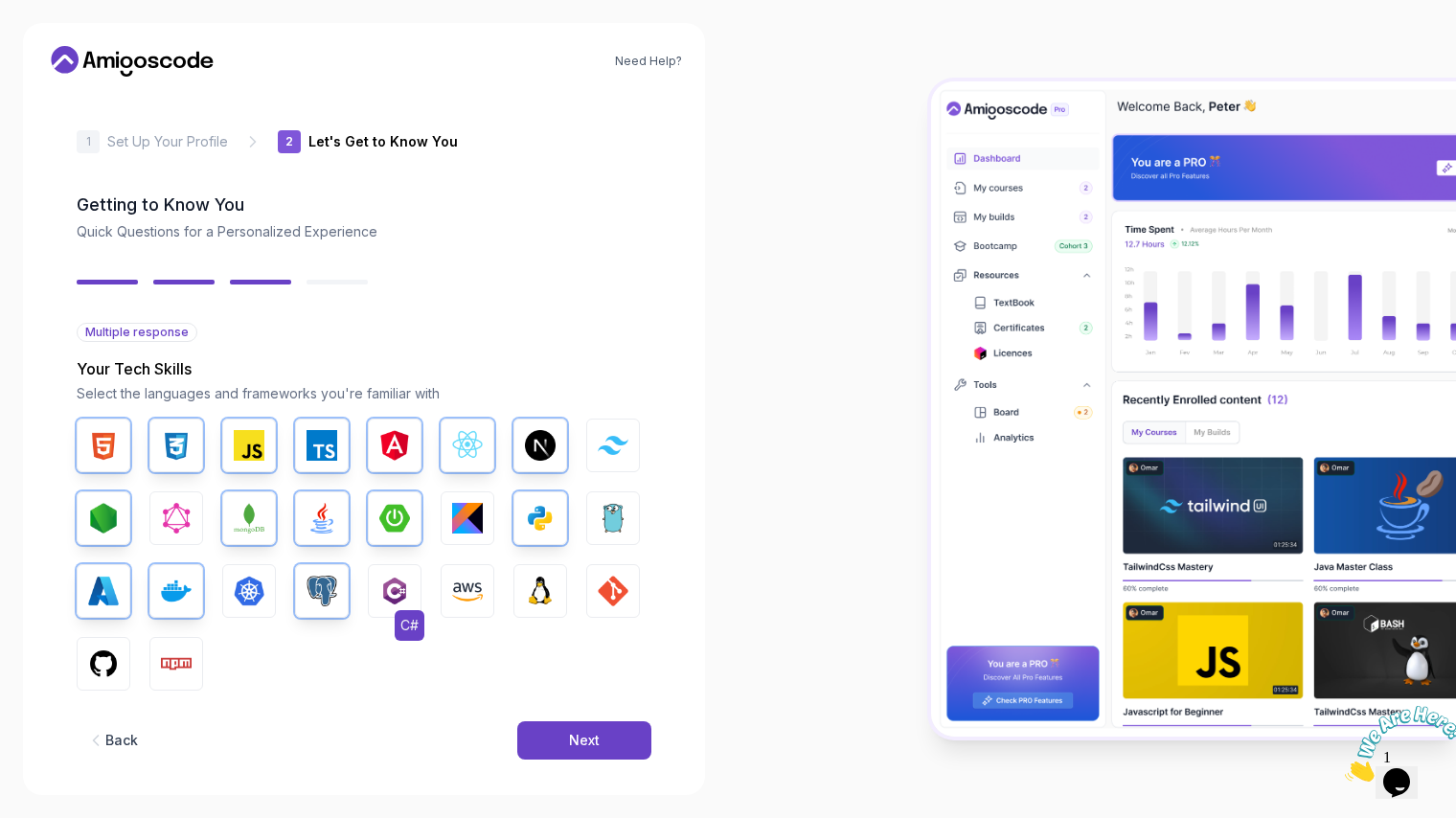 click at bounding box center (395, 591) 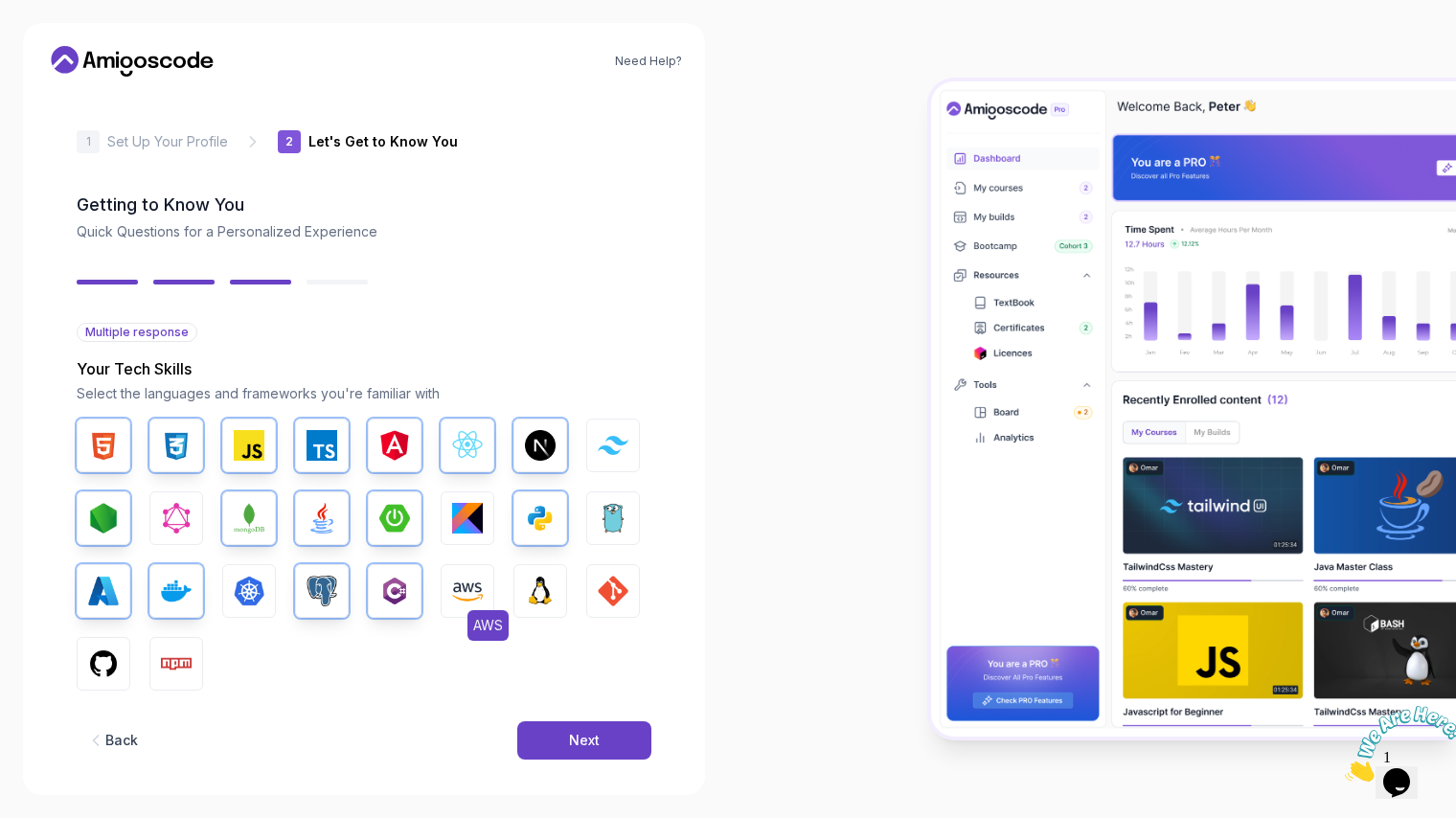 click at bounding box center (467, 591) 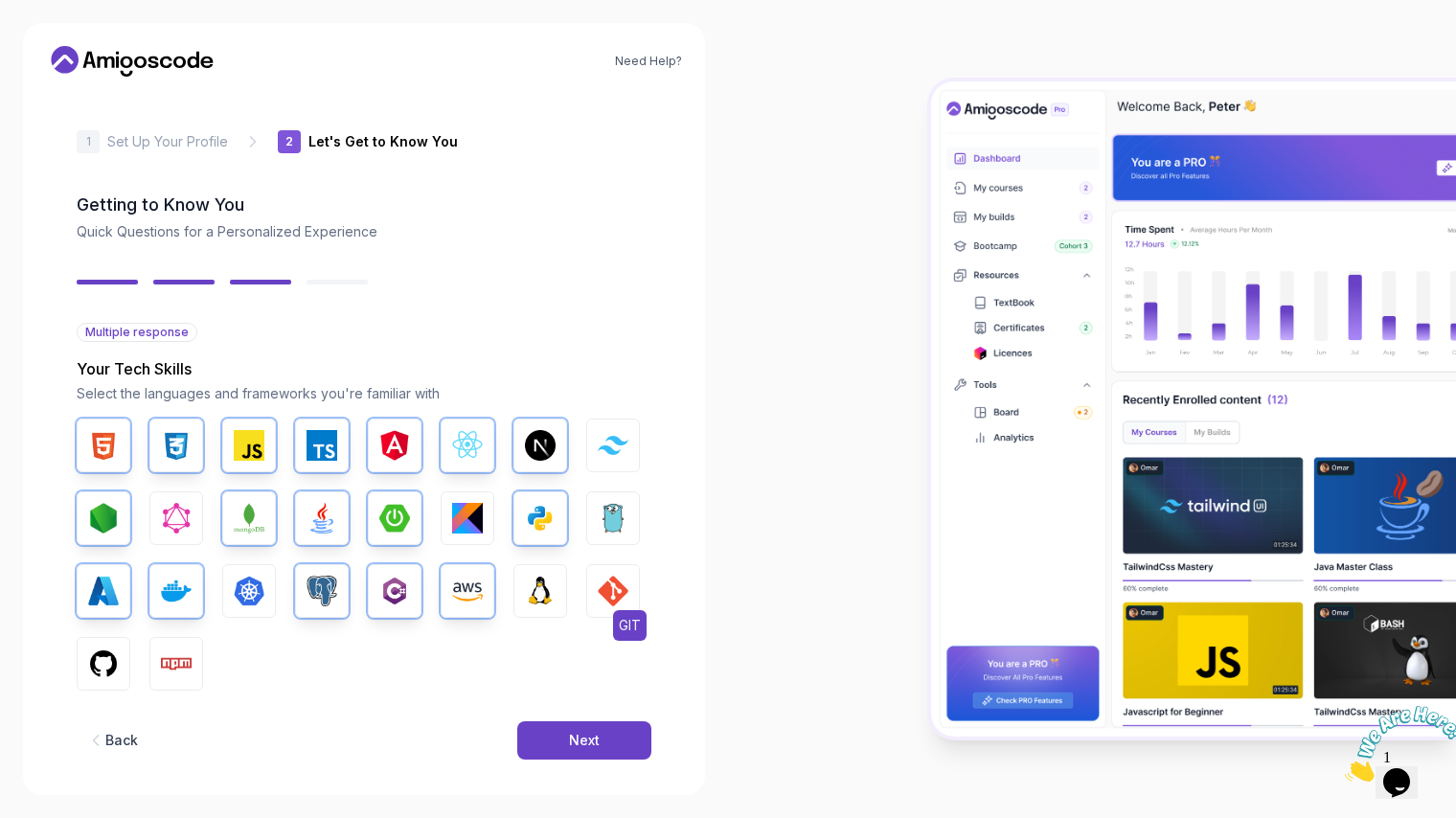click at bounding box center (613, 591) 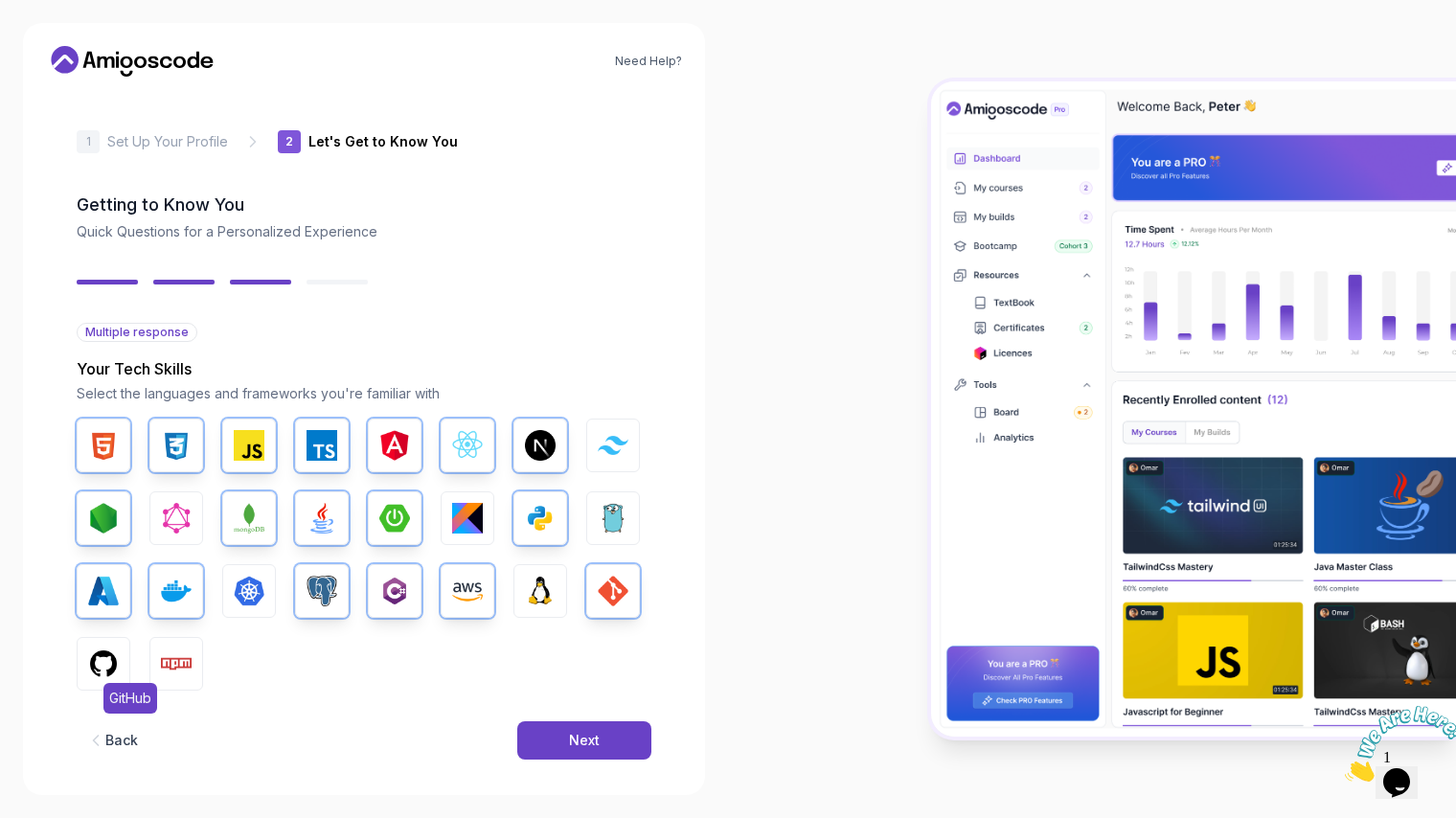 click at bounding box center [103, 664] 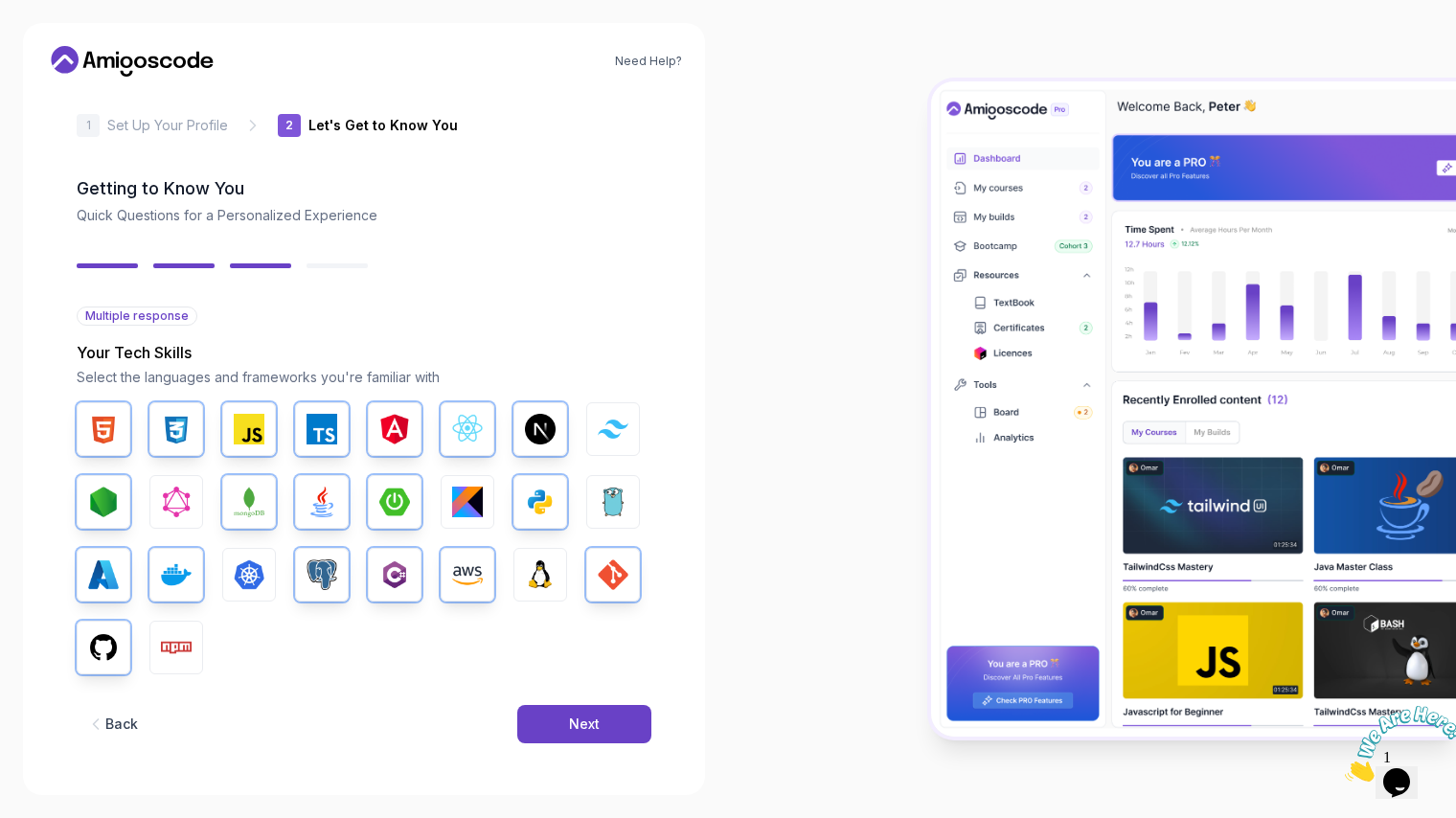 scroll, scrollTop: 18, scrollLeft: 0, axis: vertical 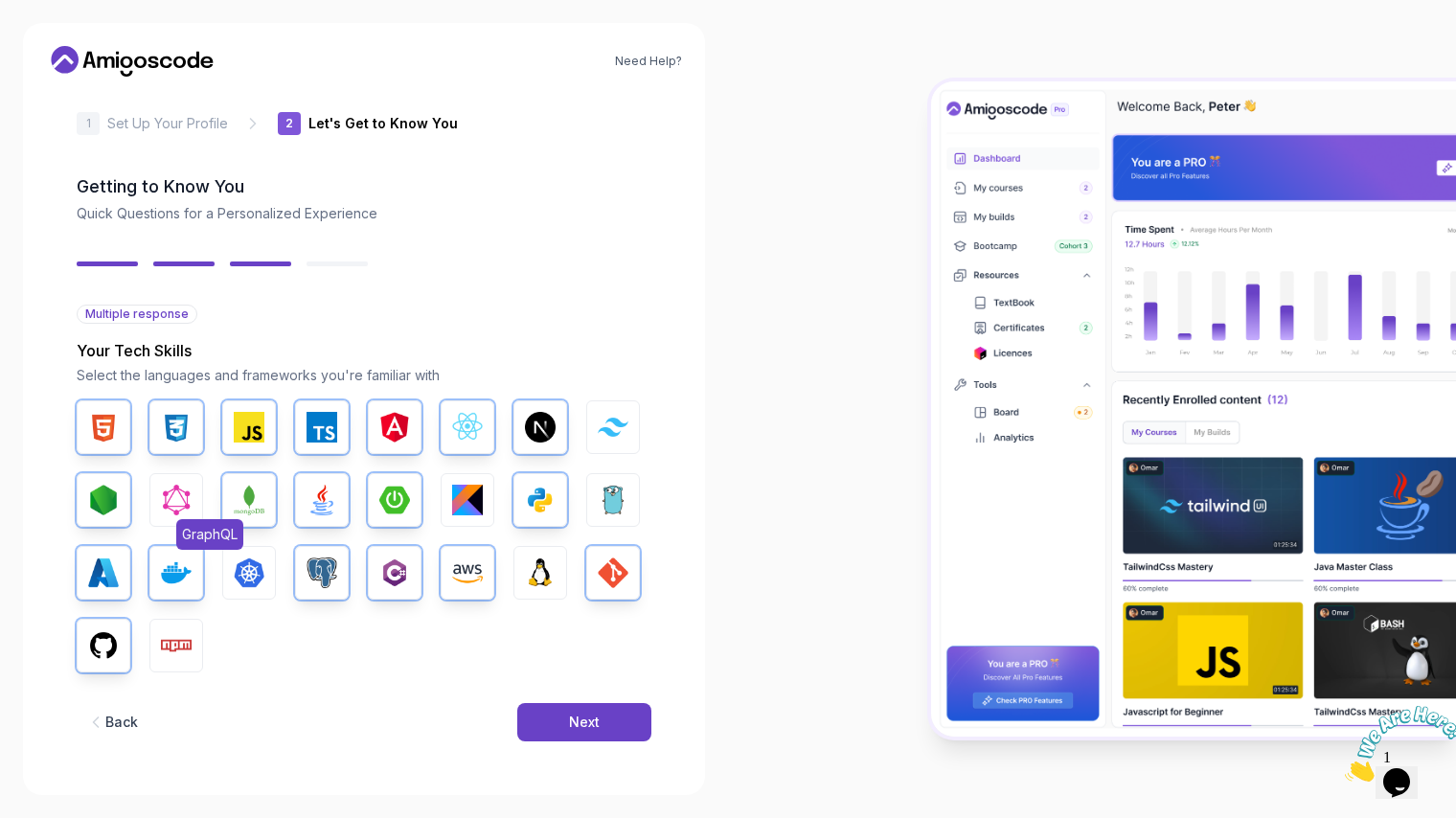 click at bounding box center (176, 500) 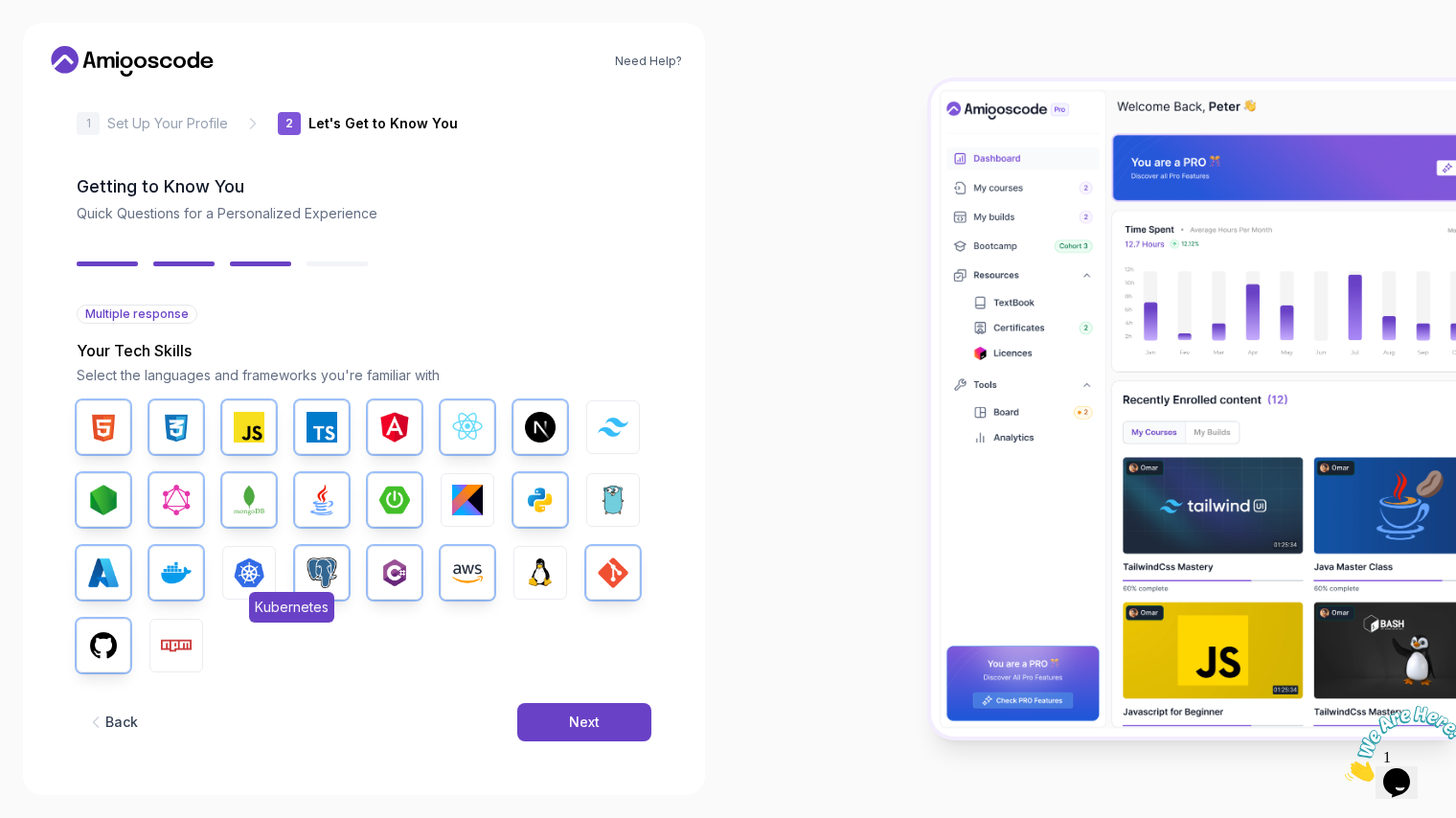 click at bounding box center [249, 573] 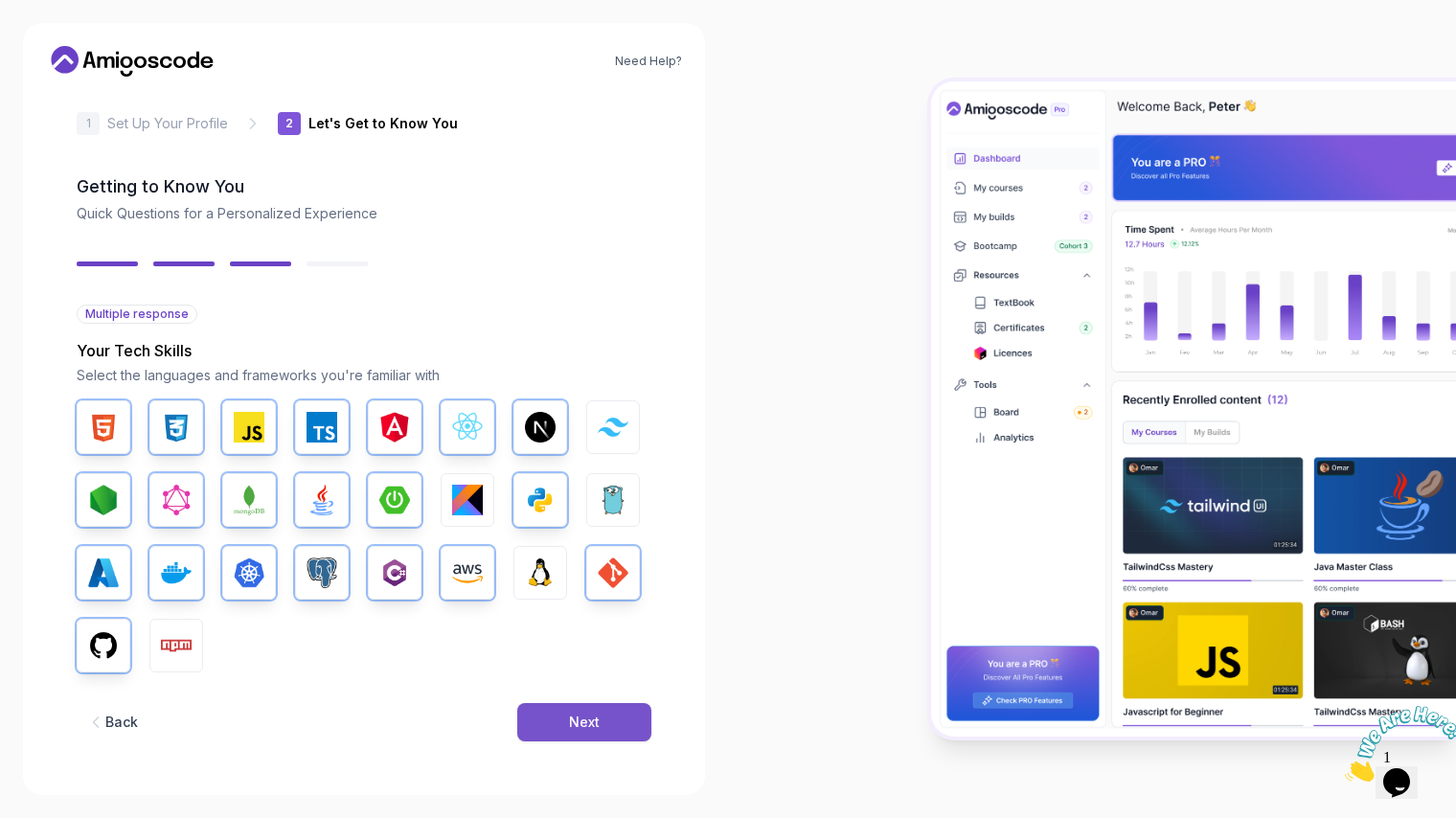 click on "Next" at bounding box center [584, 722] 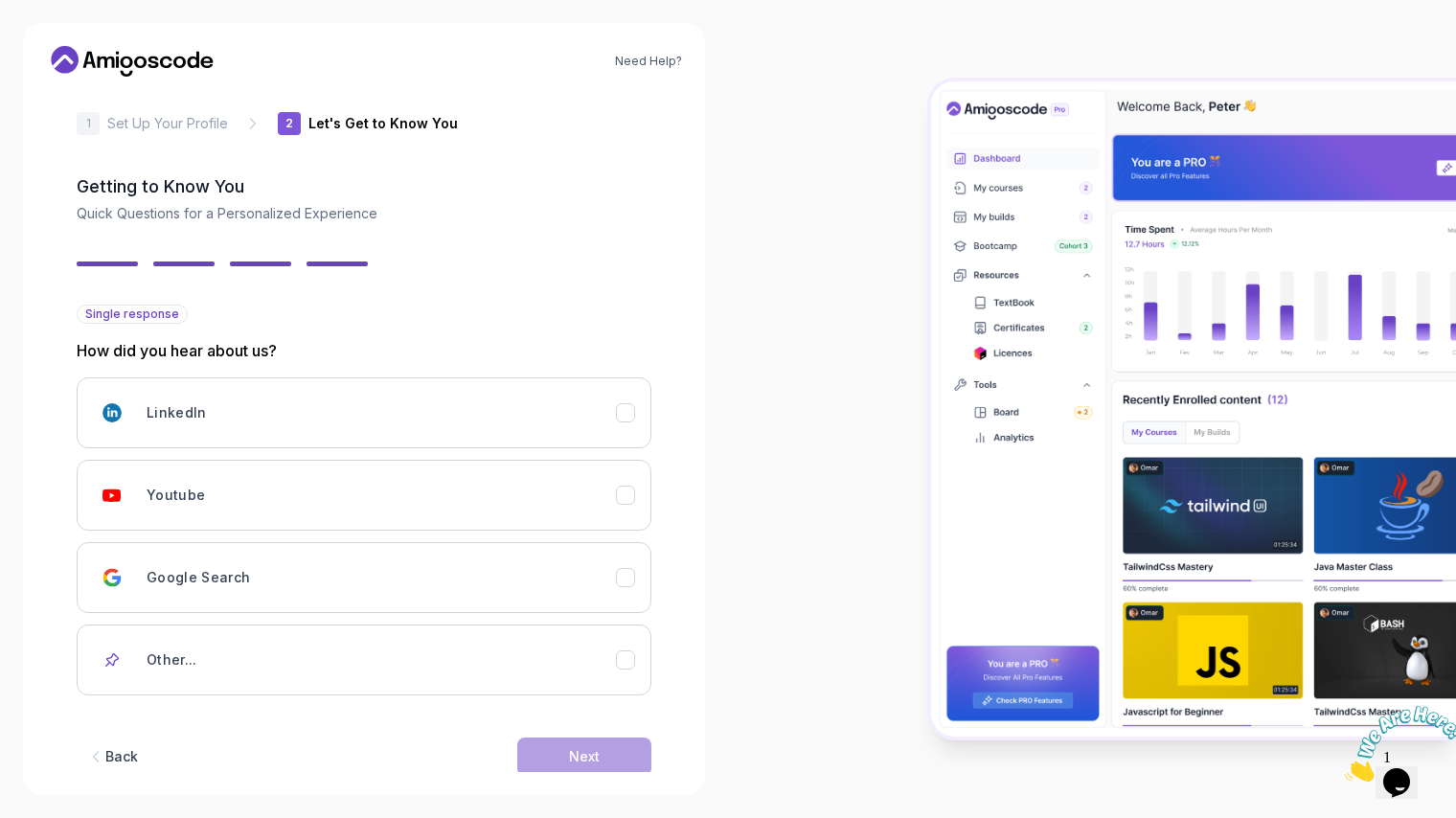 click at bounding box center [1092, 409] 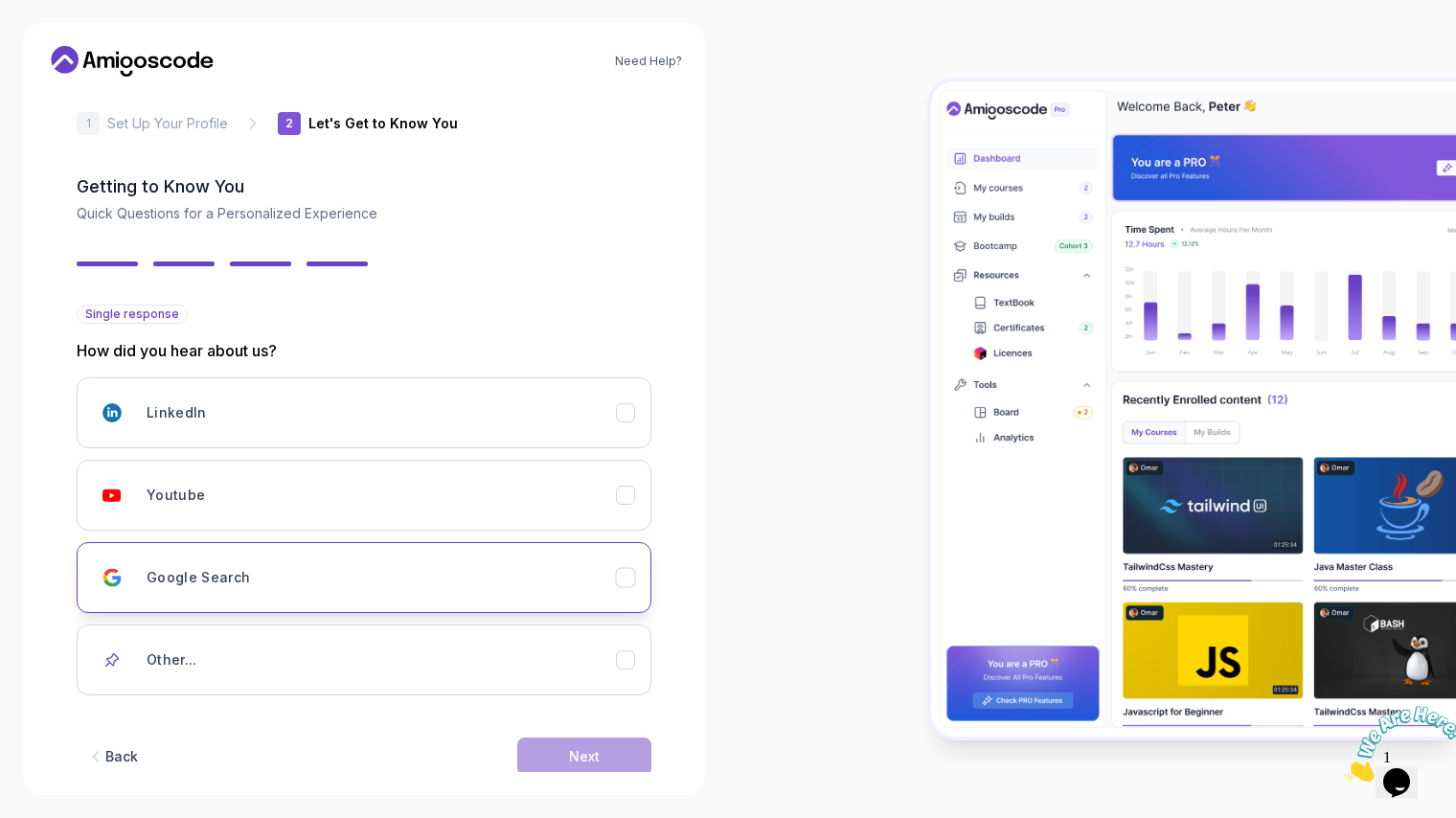 click 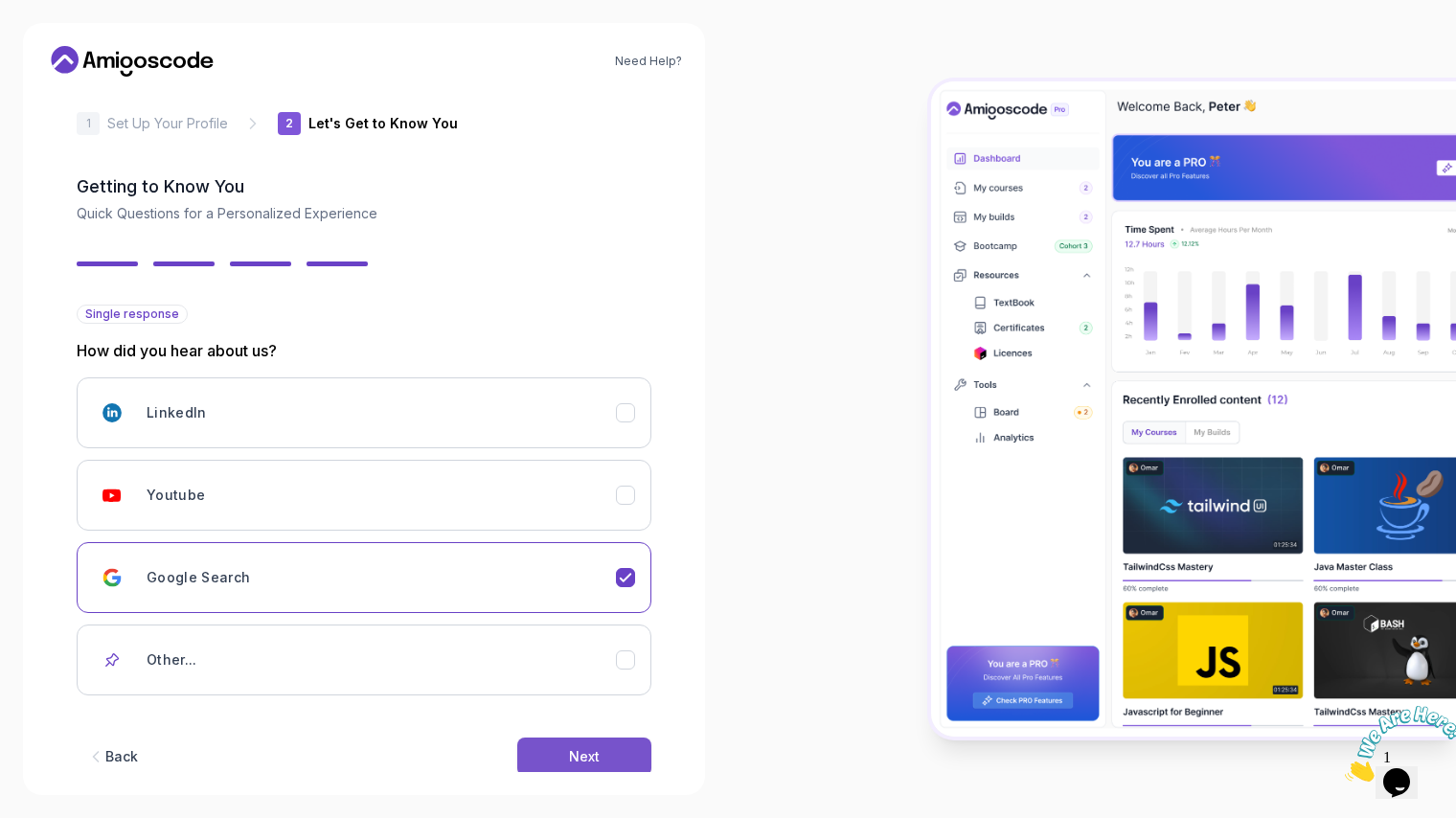 click on "Next" at bounding box center (584, 757) 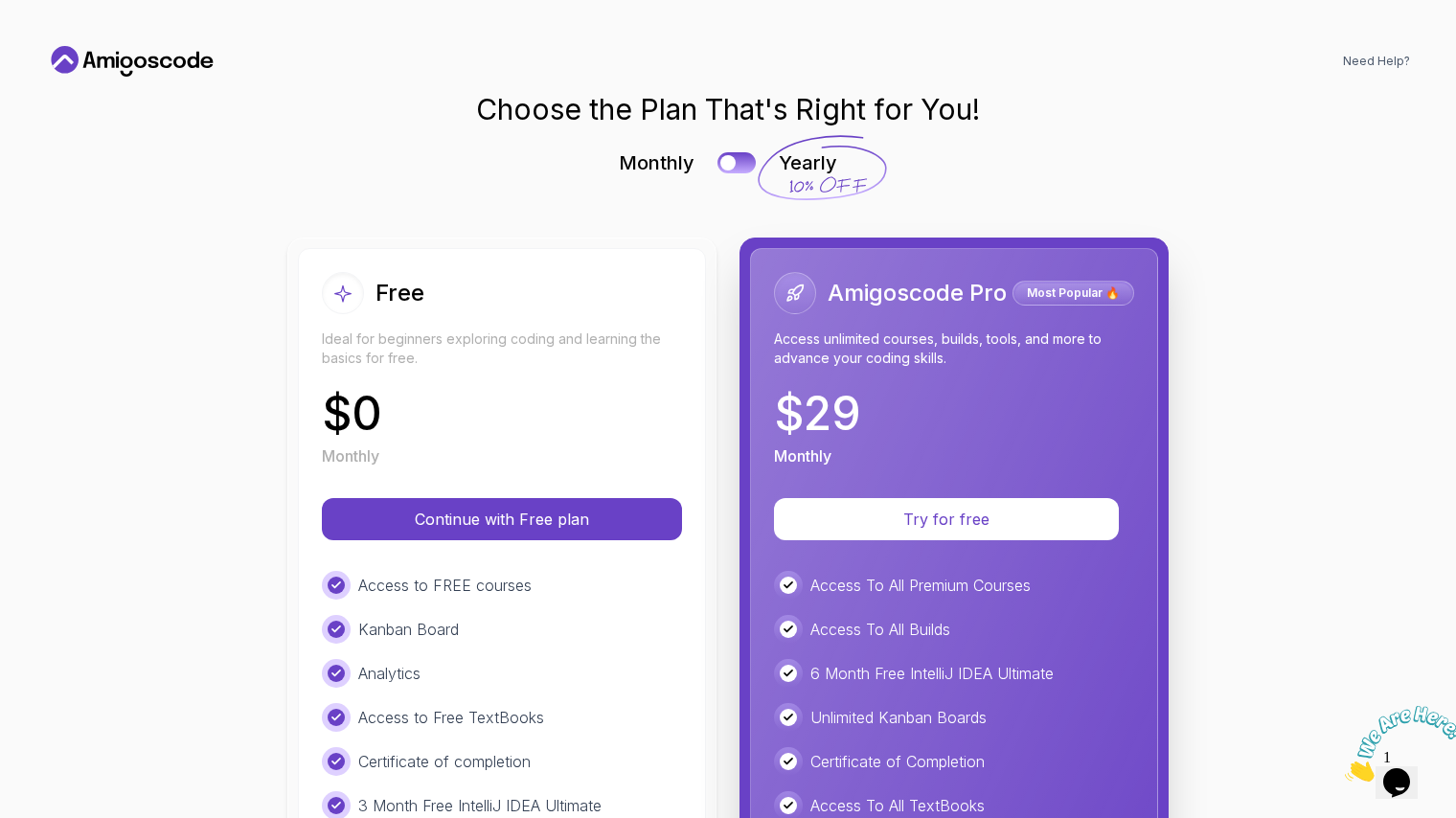 scroll, scrollTop: 0, scrollLeft: 0, axis: both 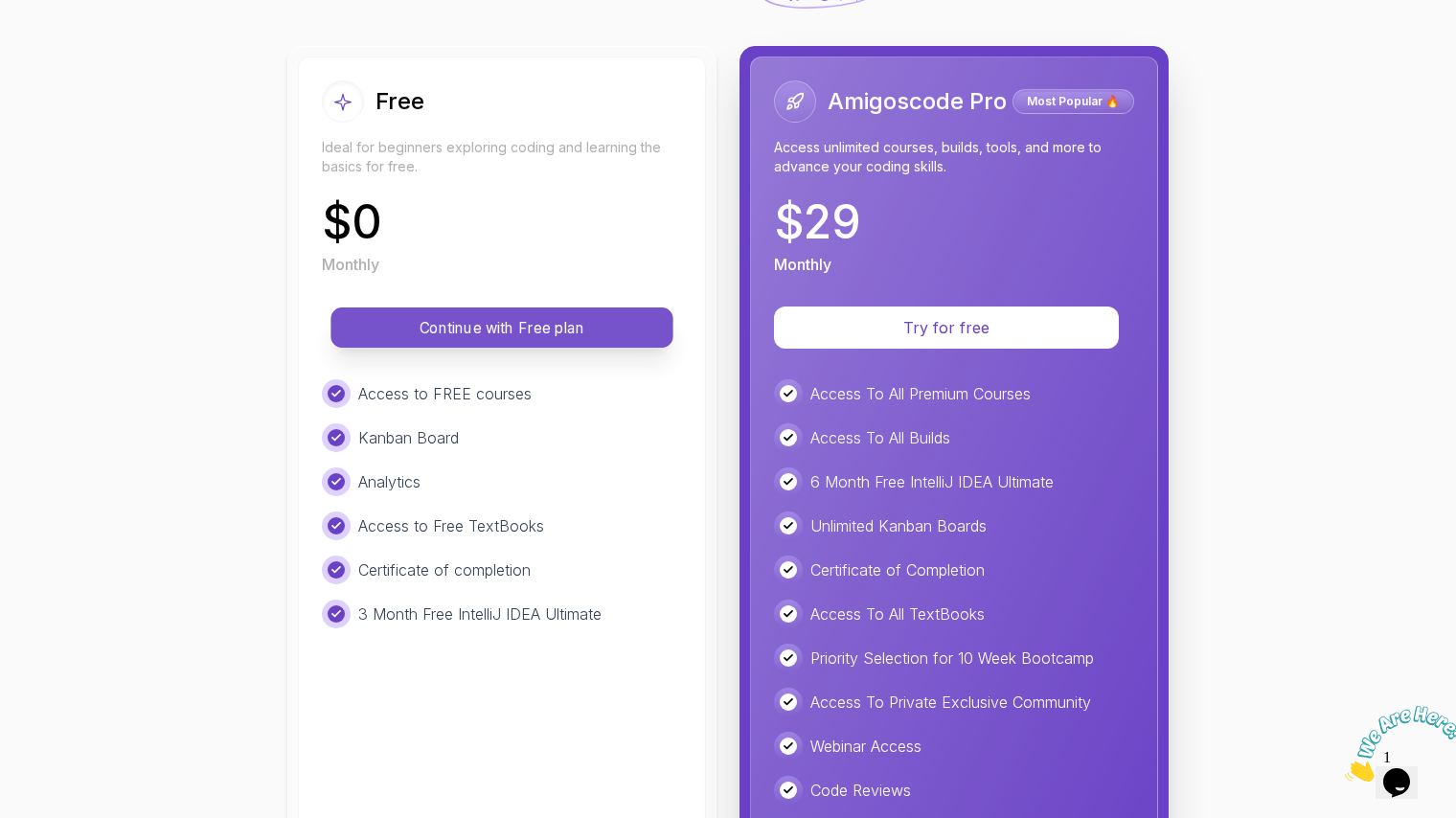 click on "Continue with Free plan" at bounding box center [502, 328] 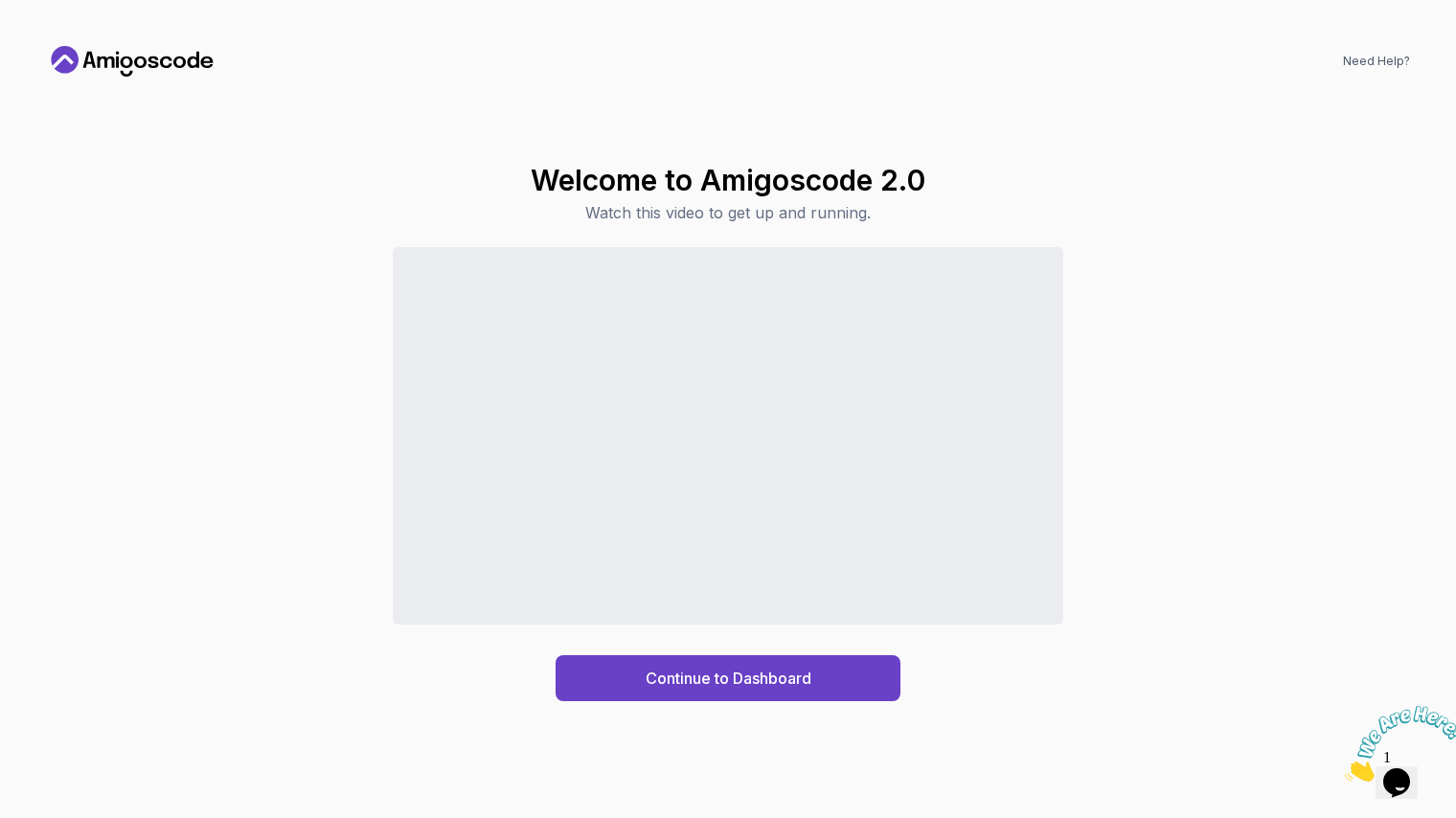 click on "Continue to Dashboard" at bounding box center (728, 474) 